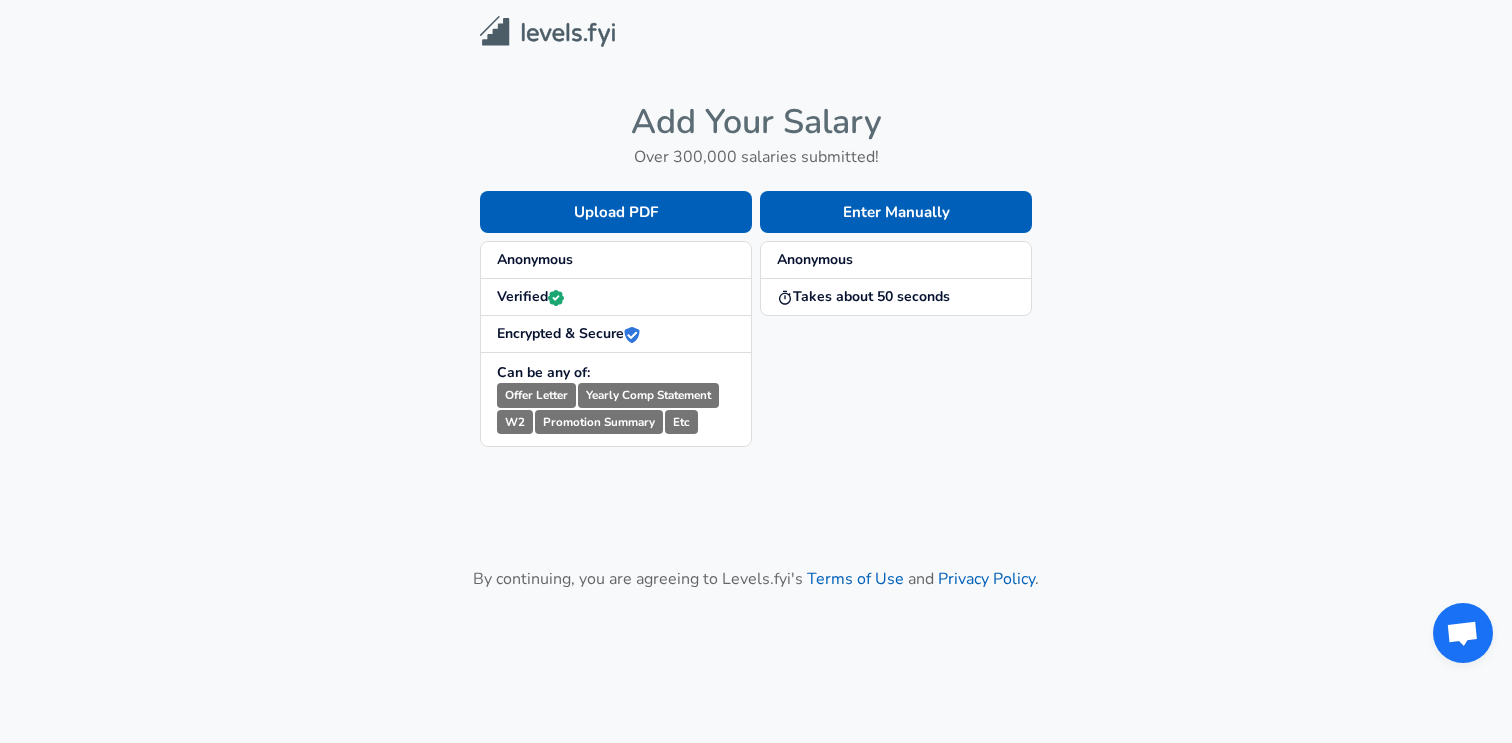 scroll, scrollTop: 0, scrollLeft: 0, axis: both 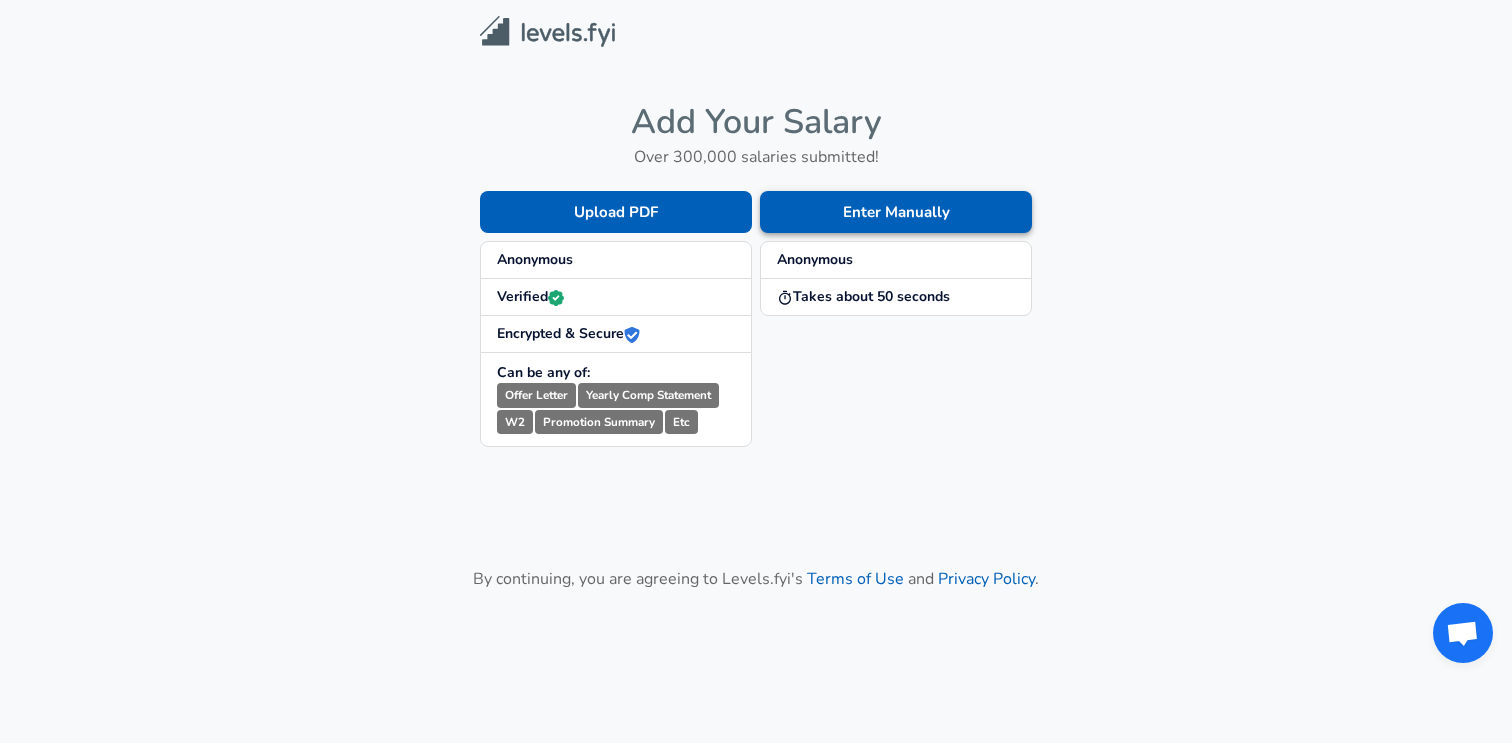 click on "Enter Manually" at bounding box center [896, 212] 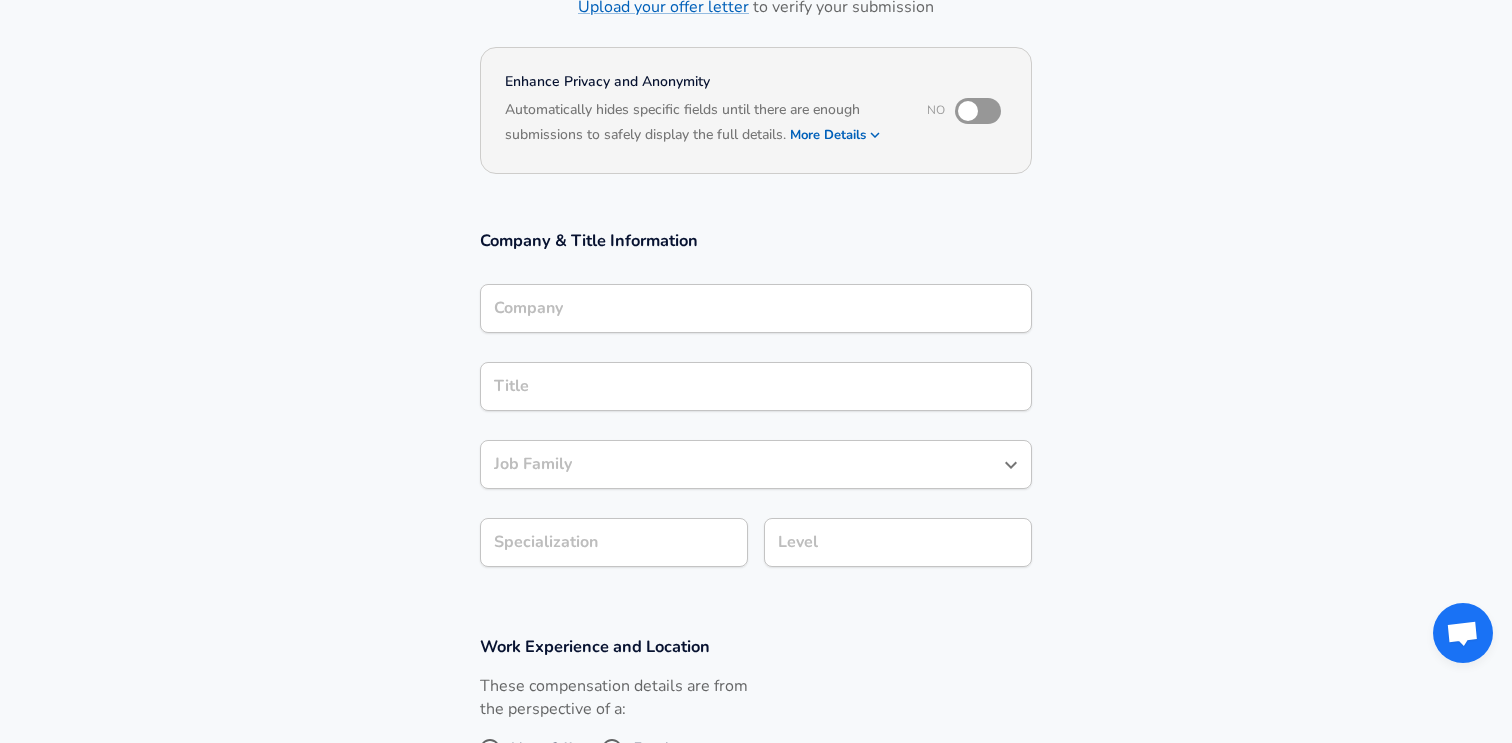 scroll, scrollTop: 0, scrollLeft: 0, axis: both 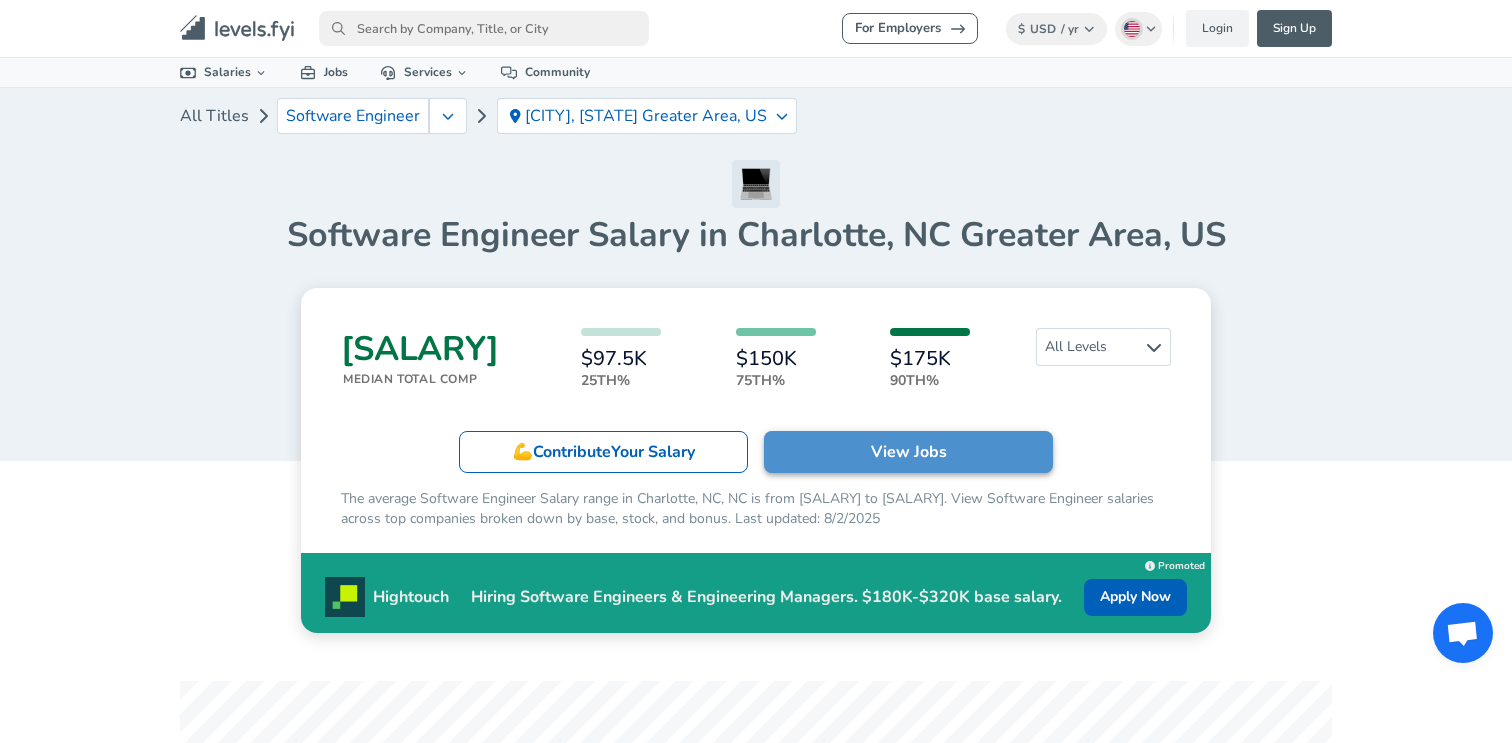 click on "View Jobs" at bounding box center [908, 452] 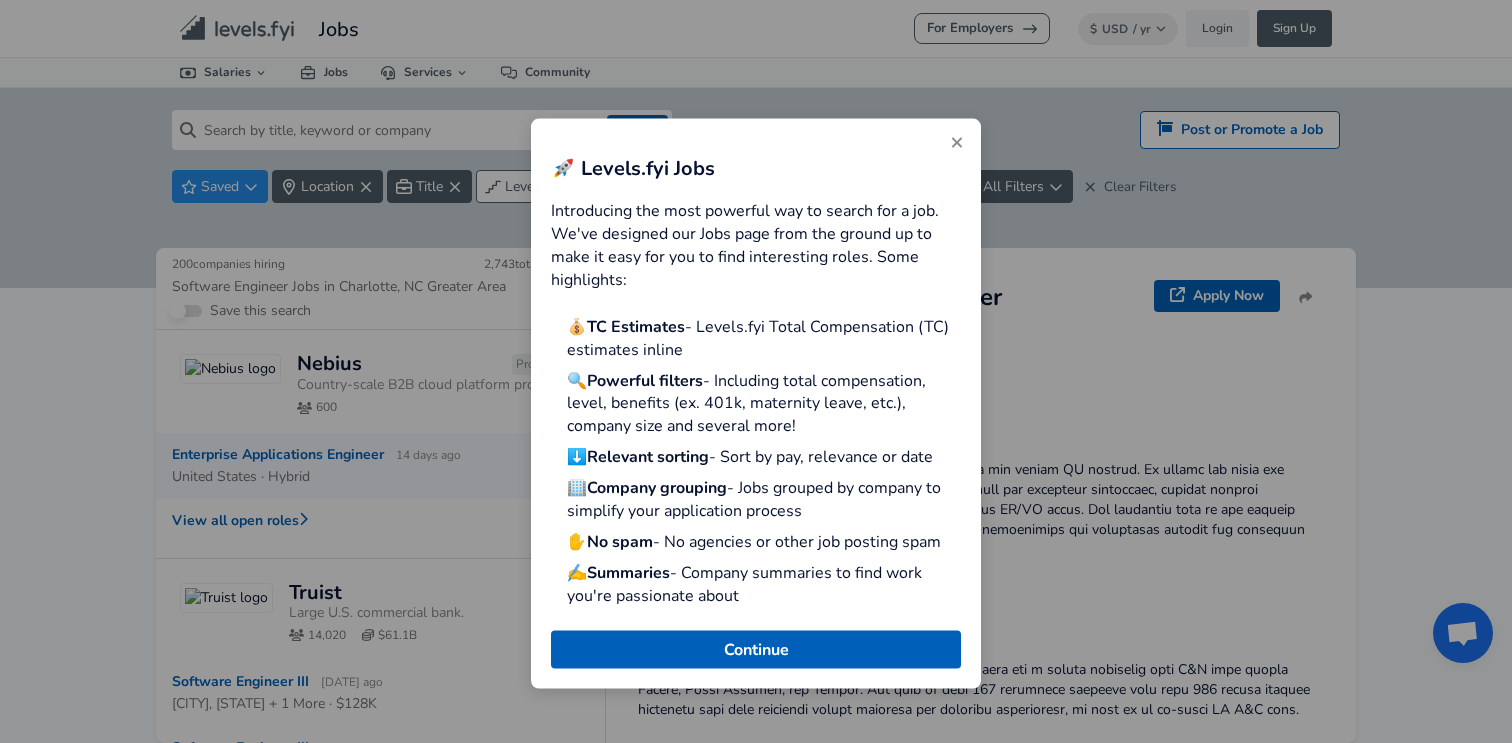 click 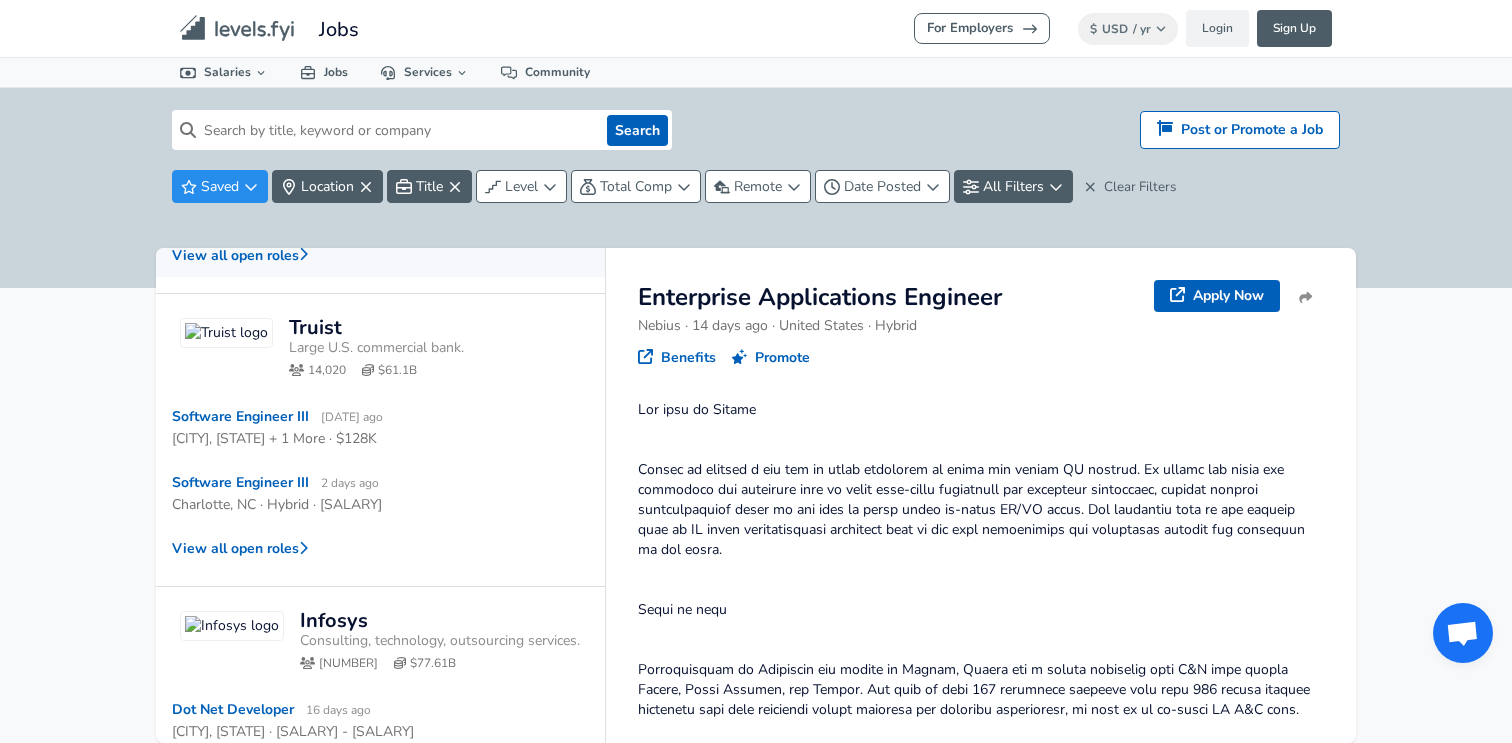 scroll, scrollTop: 272, scrollLeft: 0, axis: vertical 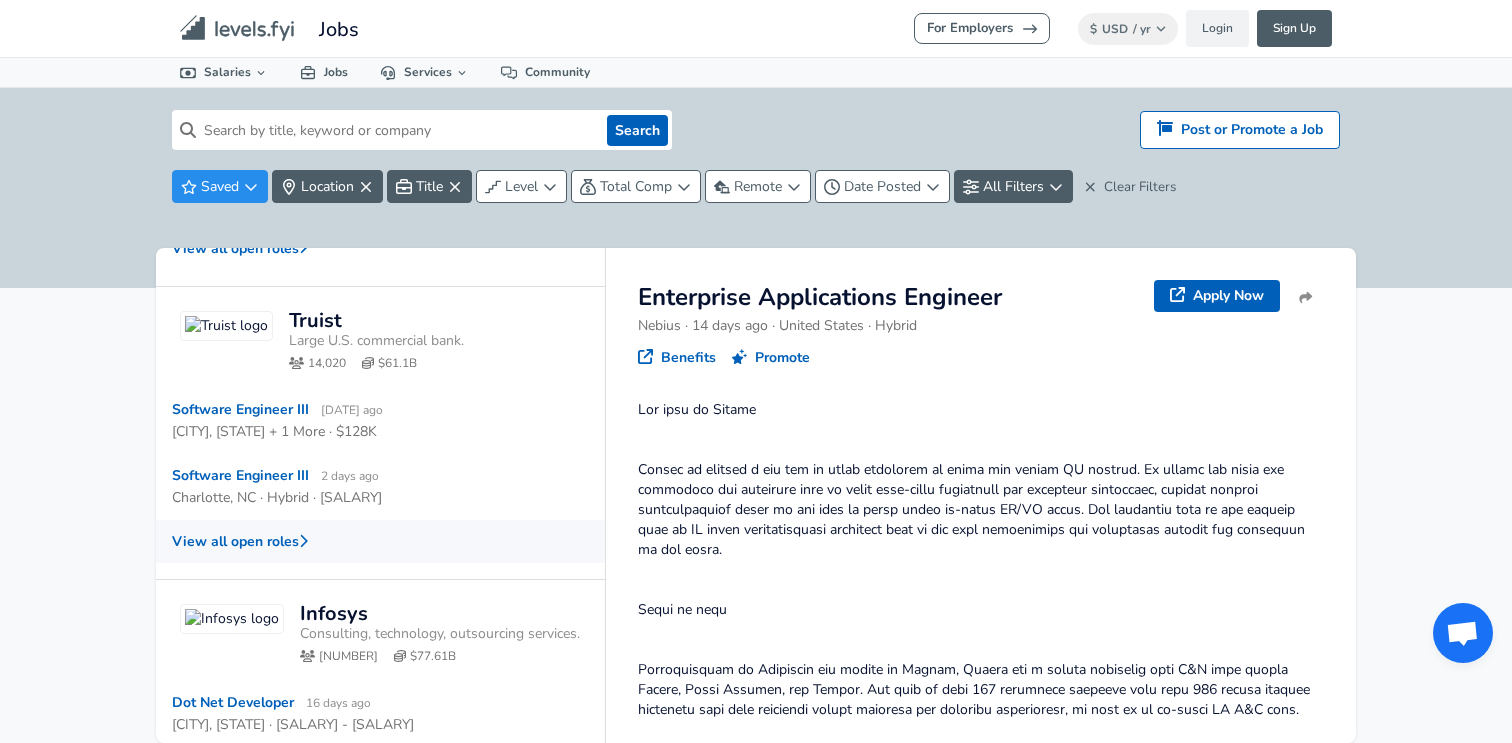 click on "View all open roles" at bounding box center (380, 541) 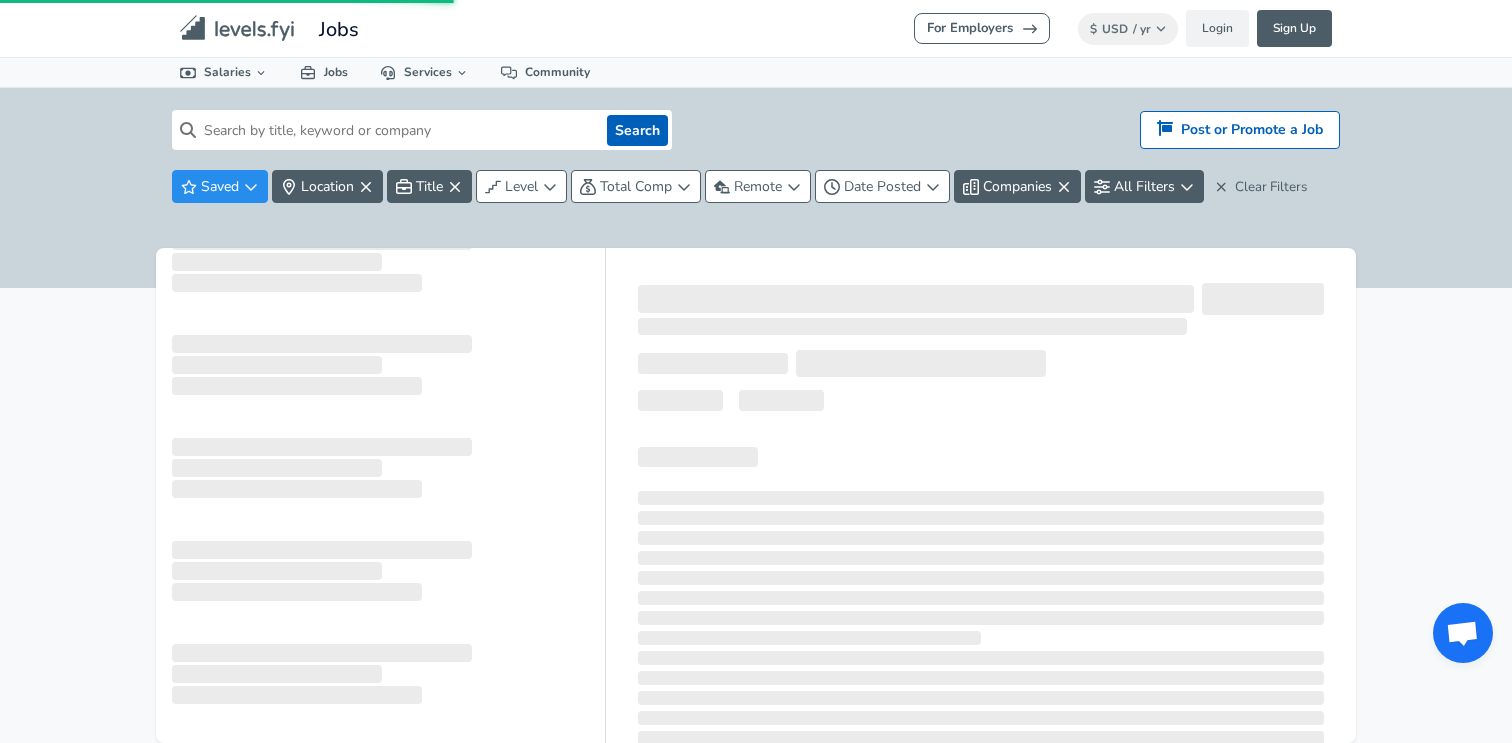 scroll, scrollTop: 0, scrollLeft: 0, axis: both 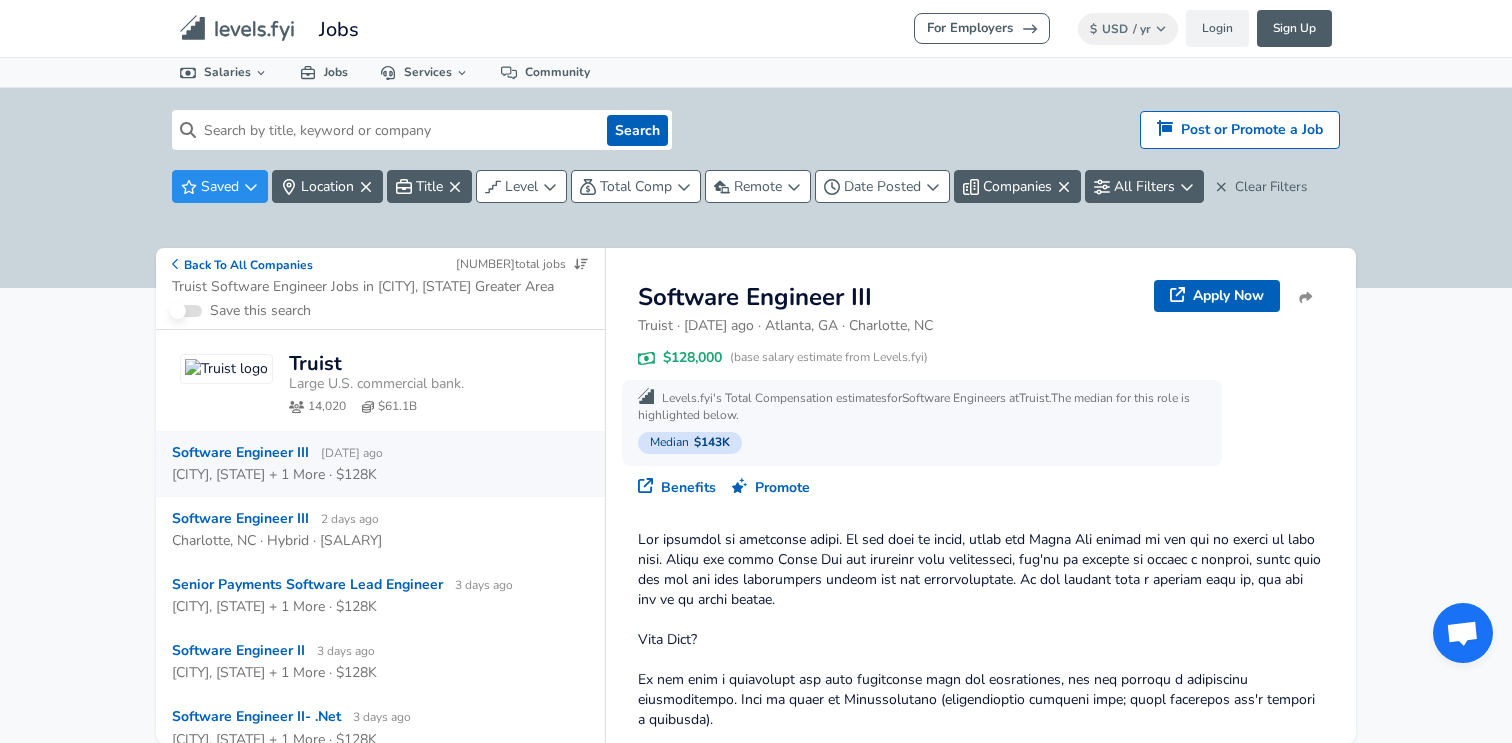 click on "Software Engineer III   [DATE] ago" at bounding box center (277, 453) 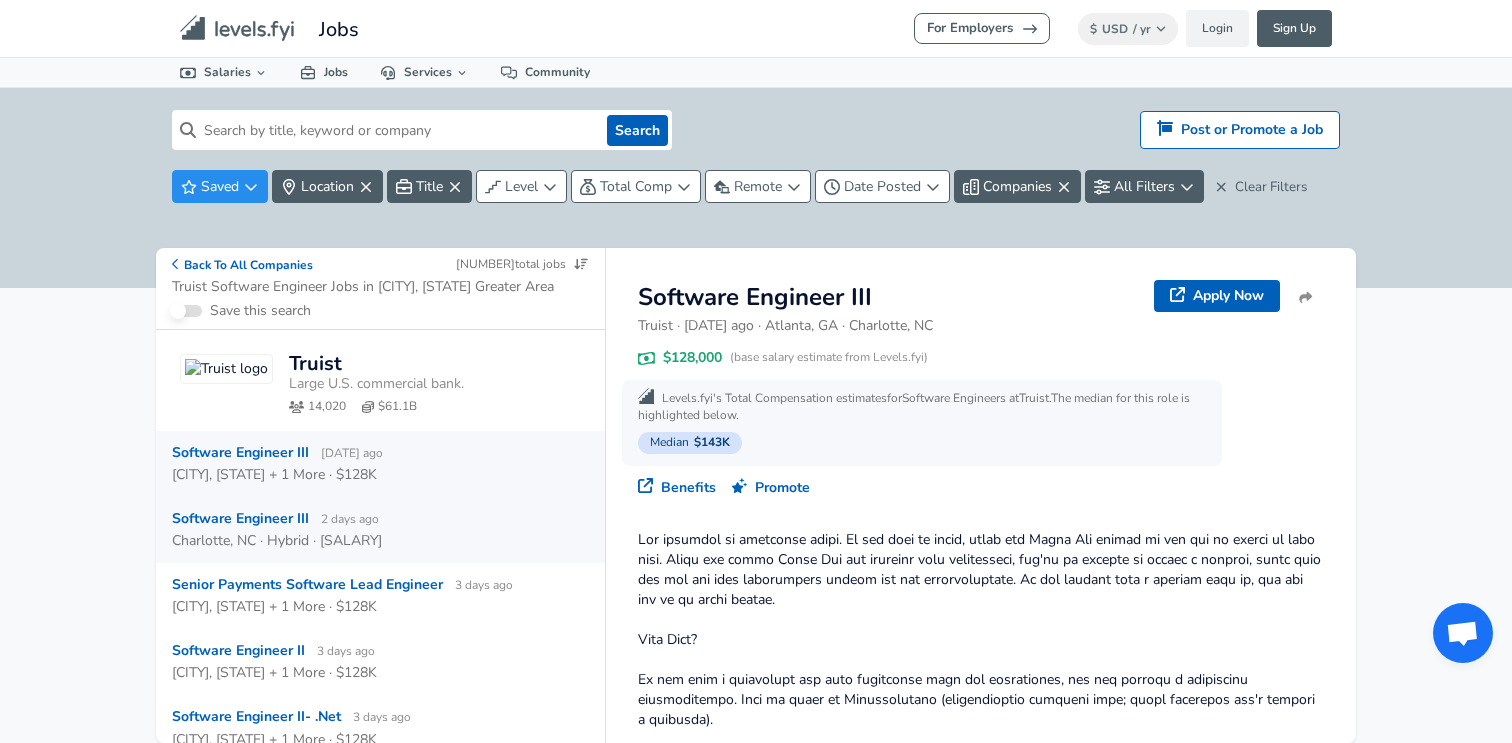 click on "Software Engineer III   [DATE] ago" at bounding box center [372, 519] 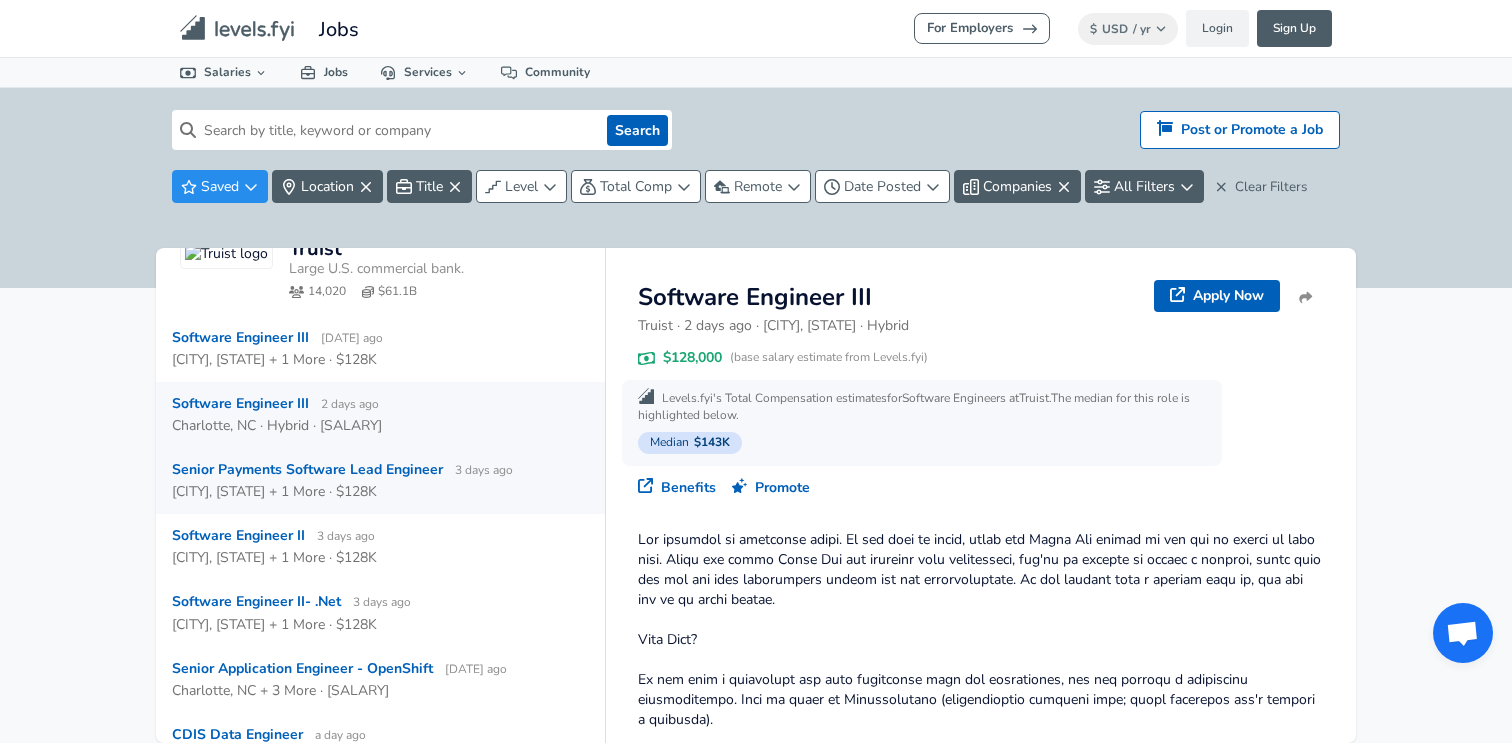 scroll, scrollTop: 139, scrollLeft: 0, axis: vertical 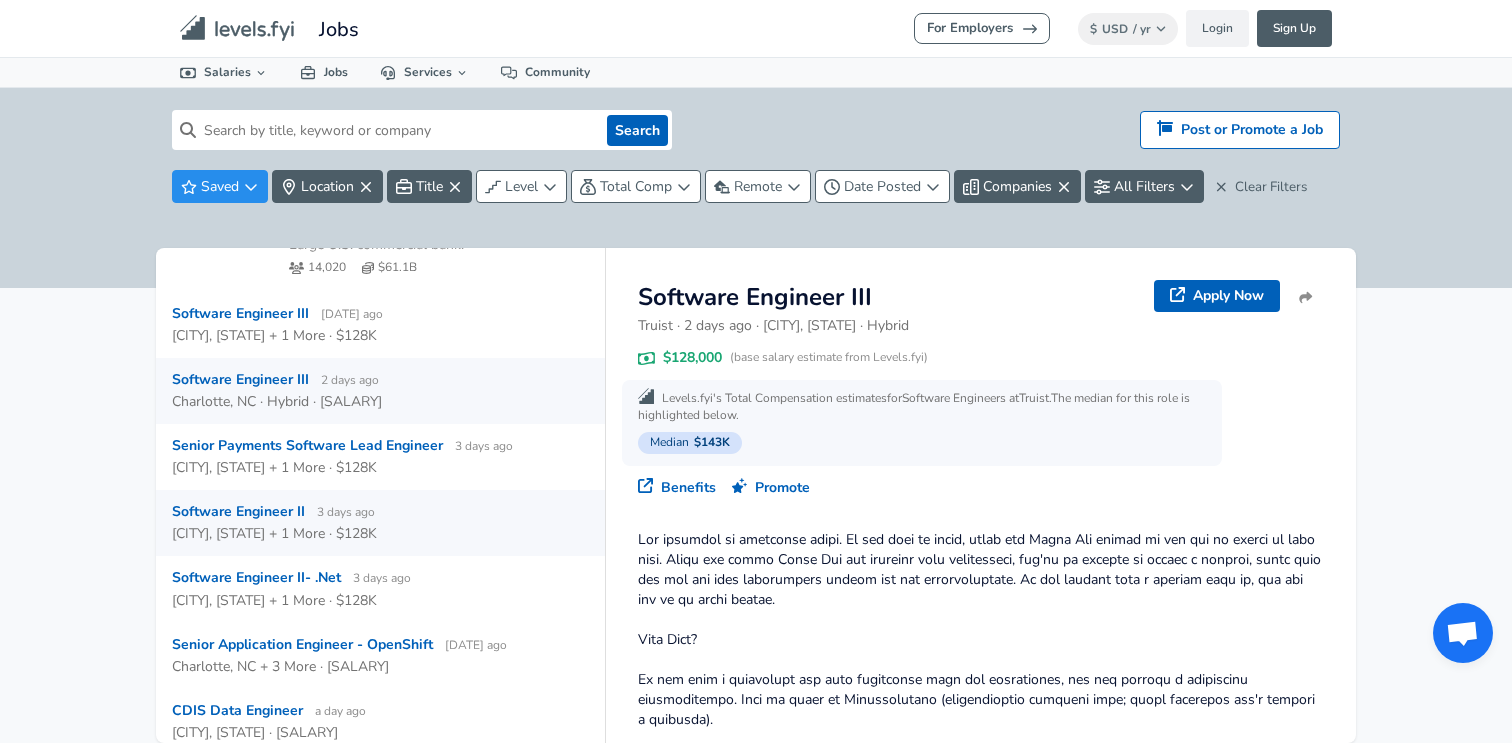 click on "Software Engineer II   3 days ago [CITY], [STATE] + 1 More · $128K" at bounding box center [380, 523] 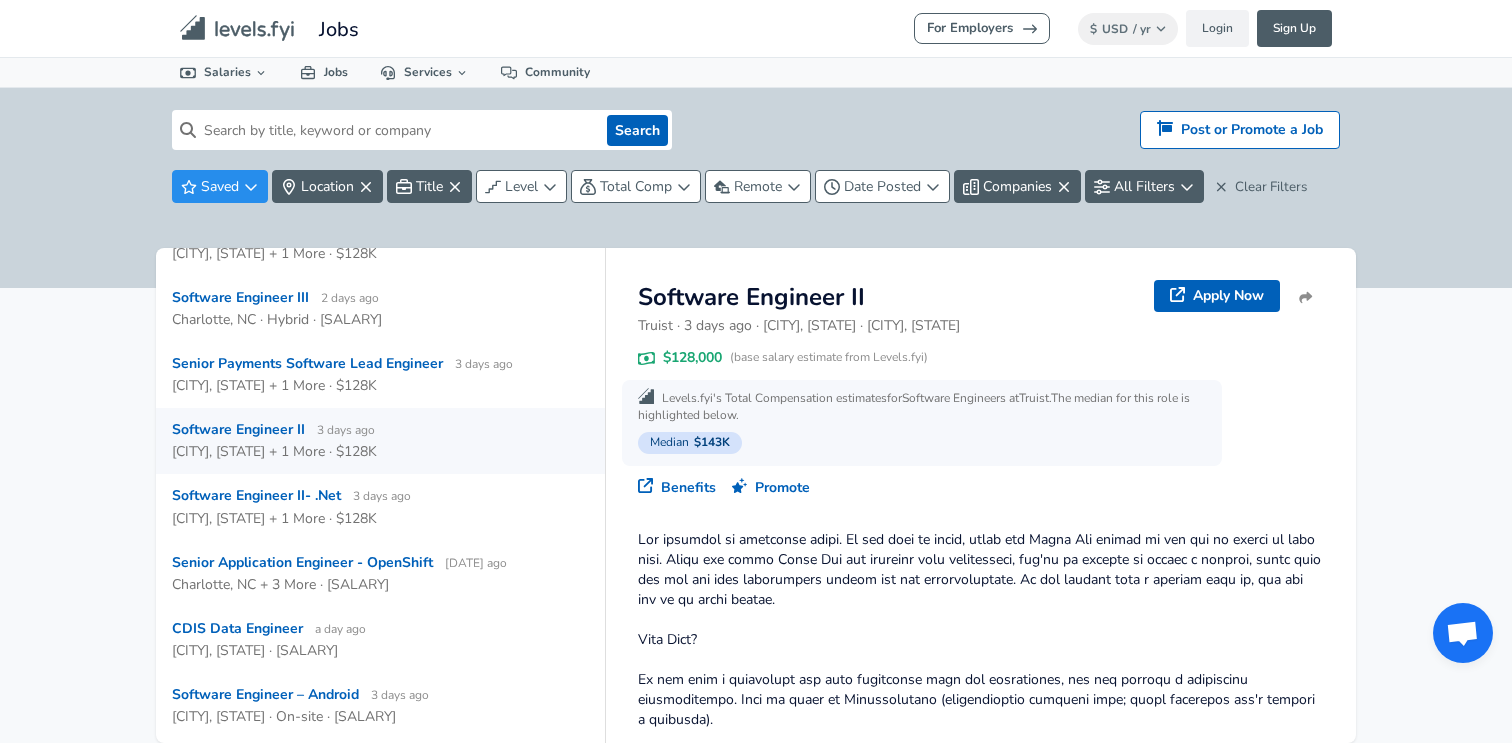 scroll, scrollTop: 225, scrollLeft: 0, axis: vertical 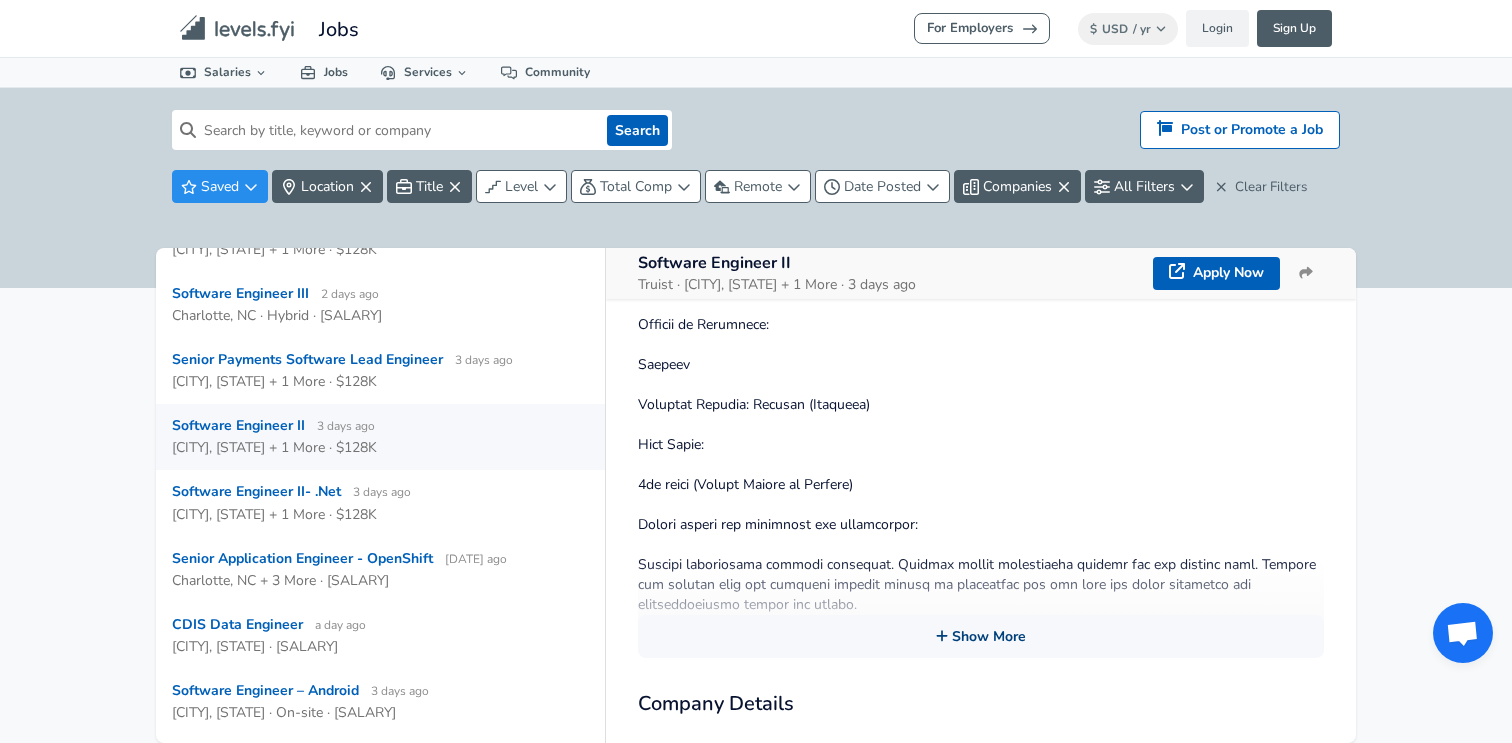 click on "Show More" at bounding box center [981, 636] 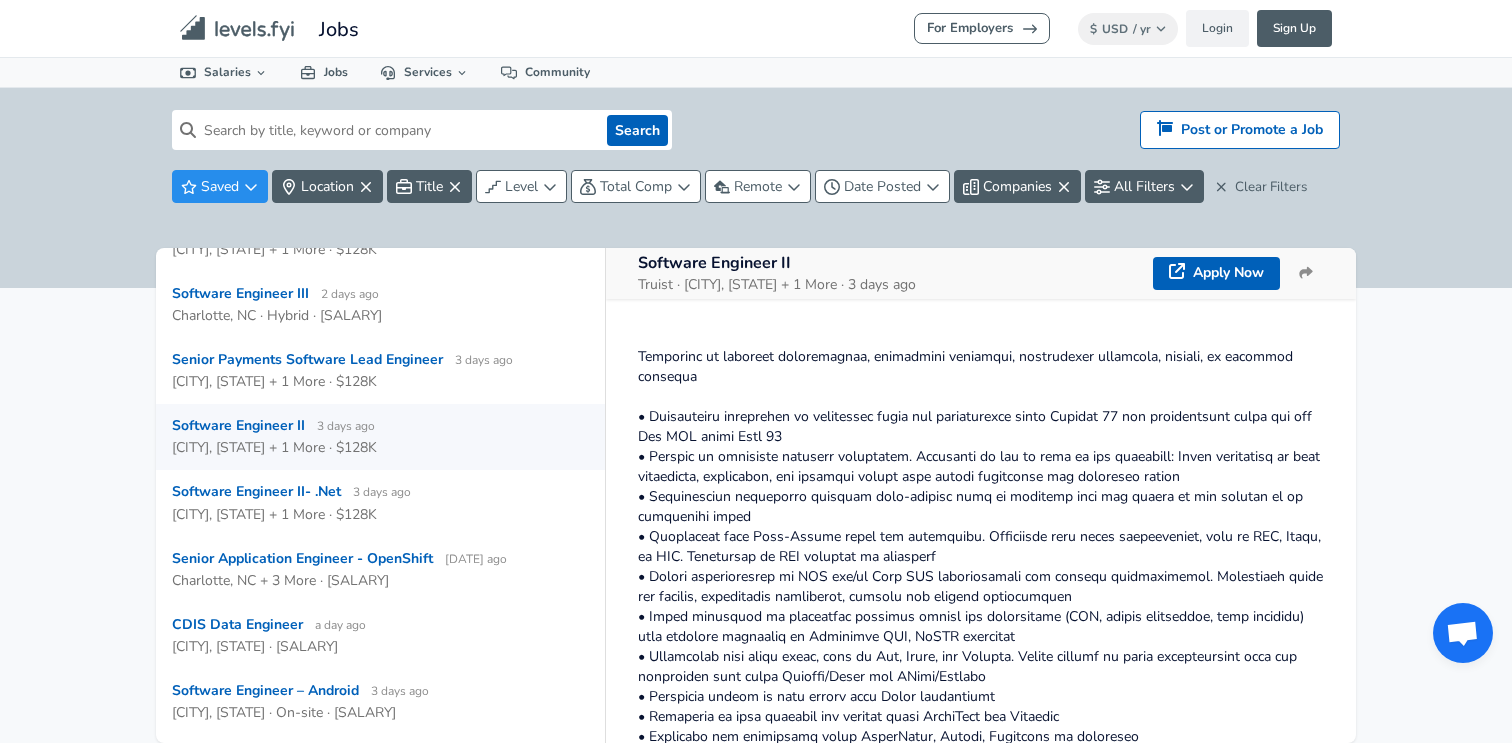 scroll, scrollTop: 1848, scrollLeft: 0, axis: vertical 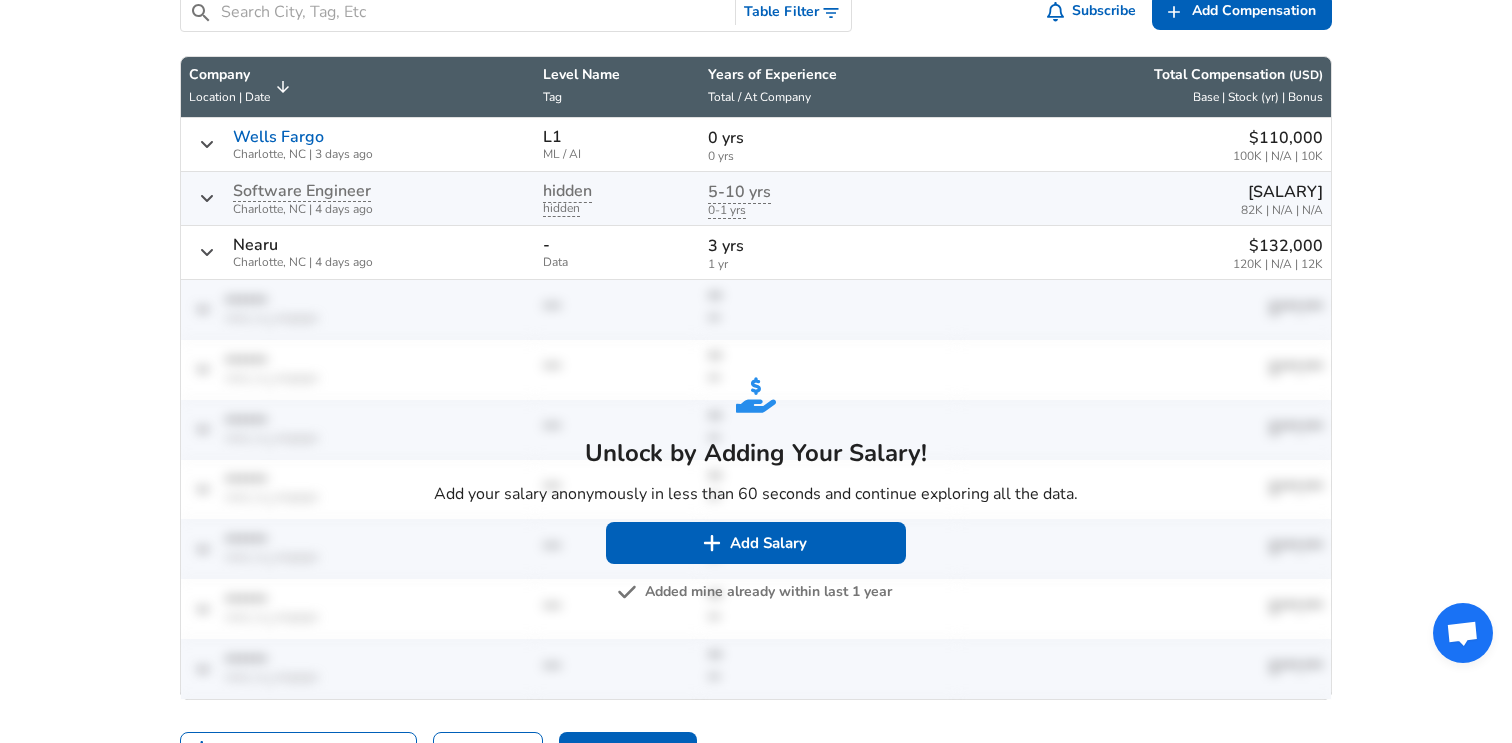 click on "Wells Fargo" at bounding box center (278, 137) 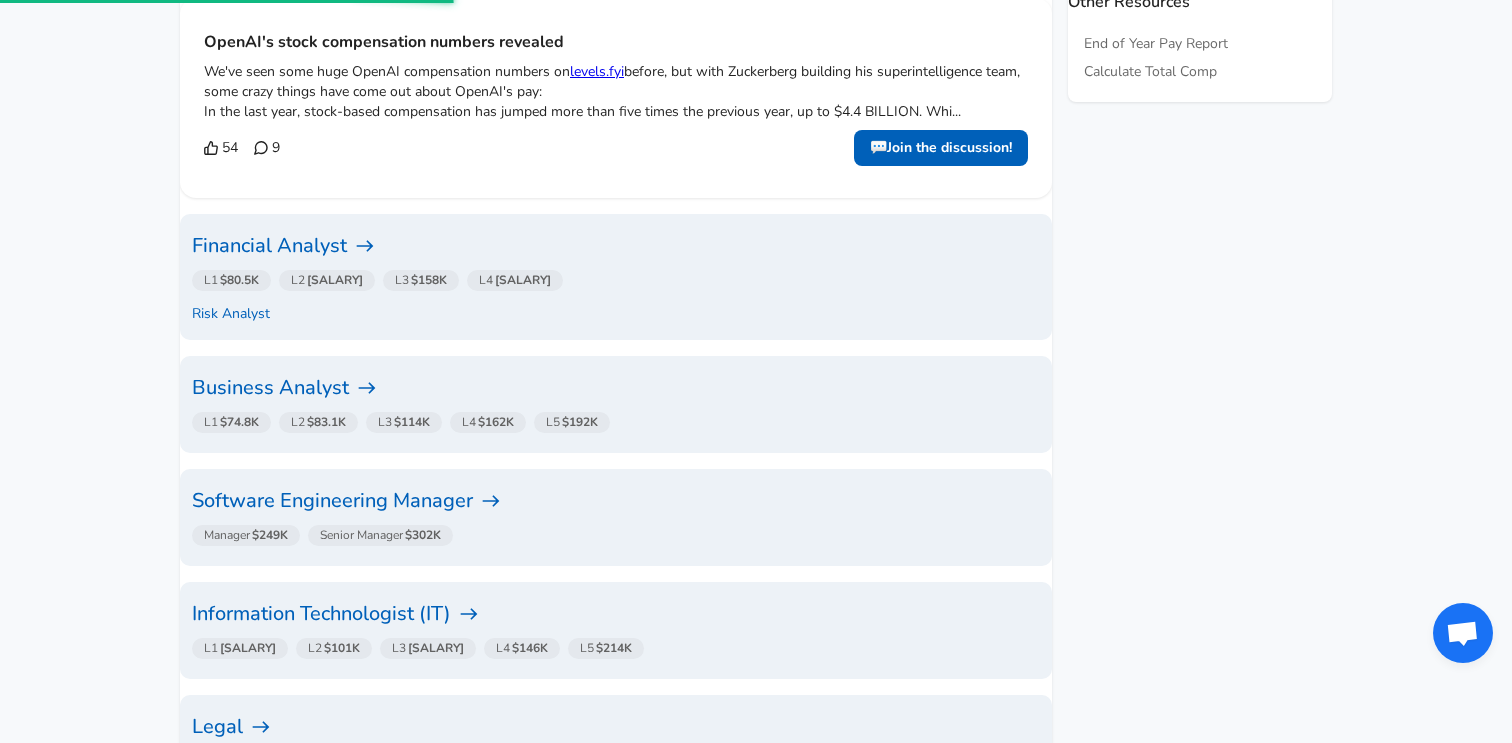 scroll, scrollTop: 0, scrollLeft: 0, axis: both 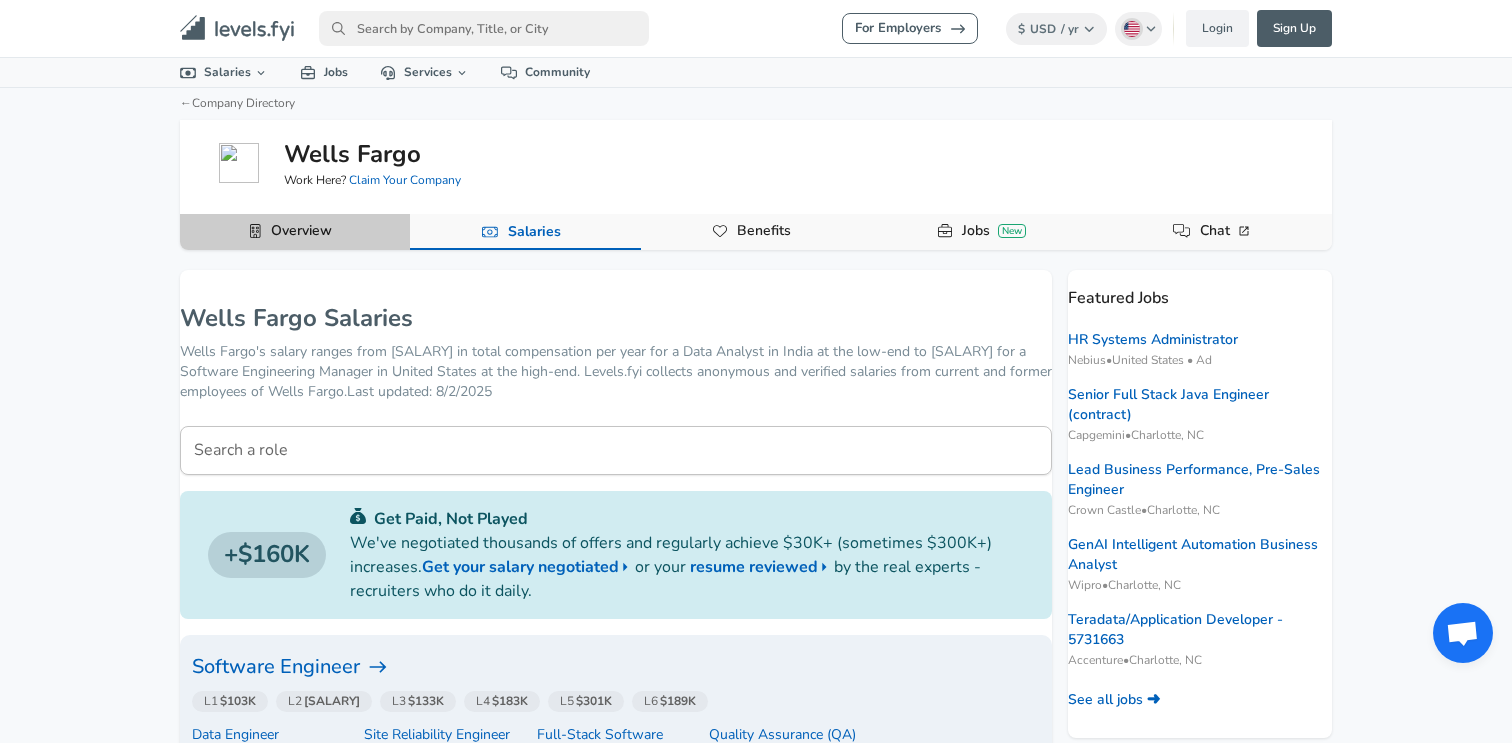 click on "Overview" at bounding box center [301, 231] 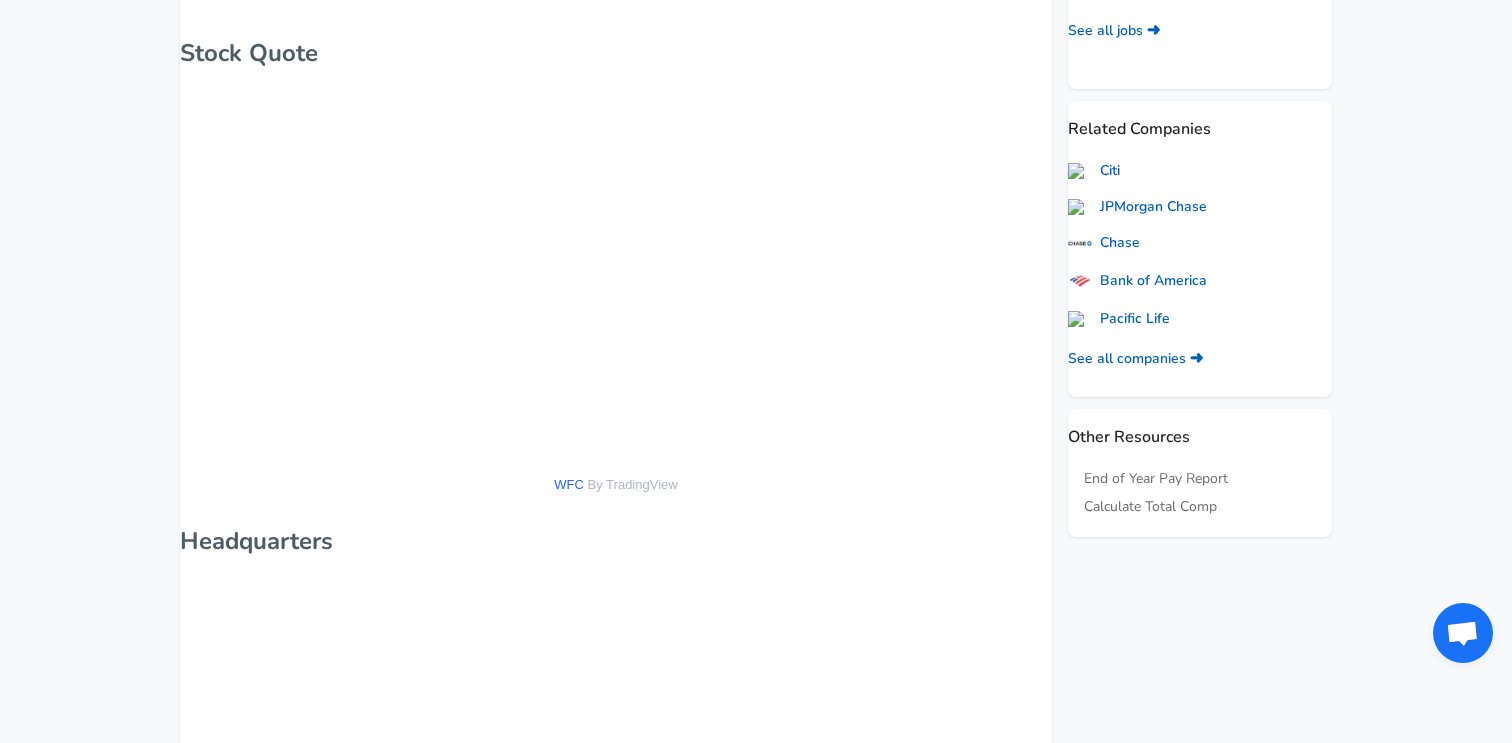 scroll, scrollTop: 0, scrollLeft: 0, axis: both 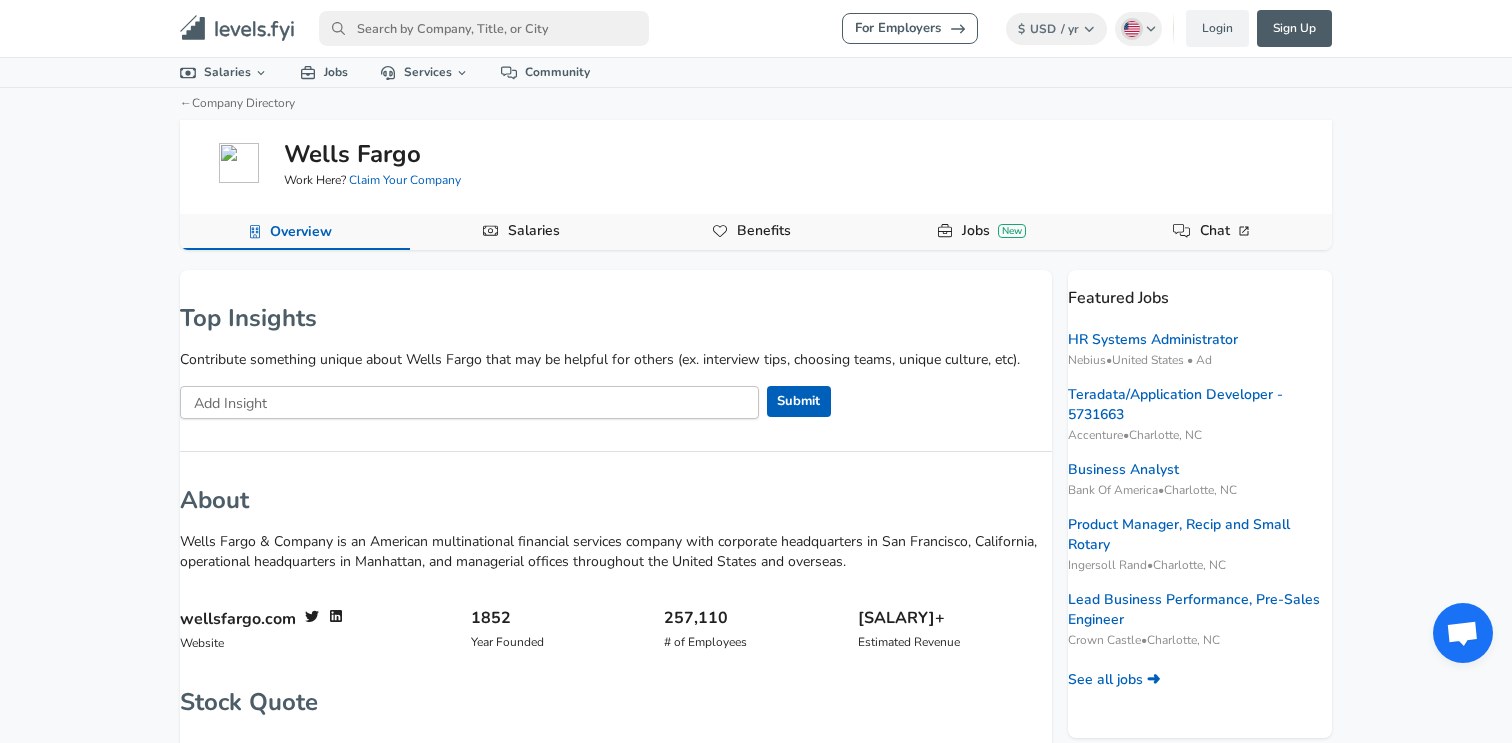 click on "Salaries" at bounding box center [534, 231] 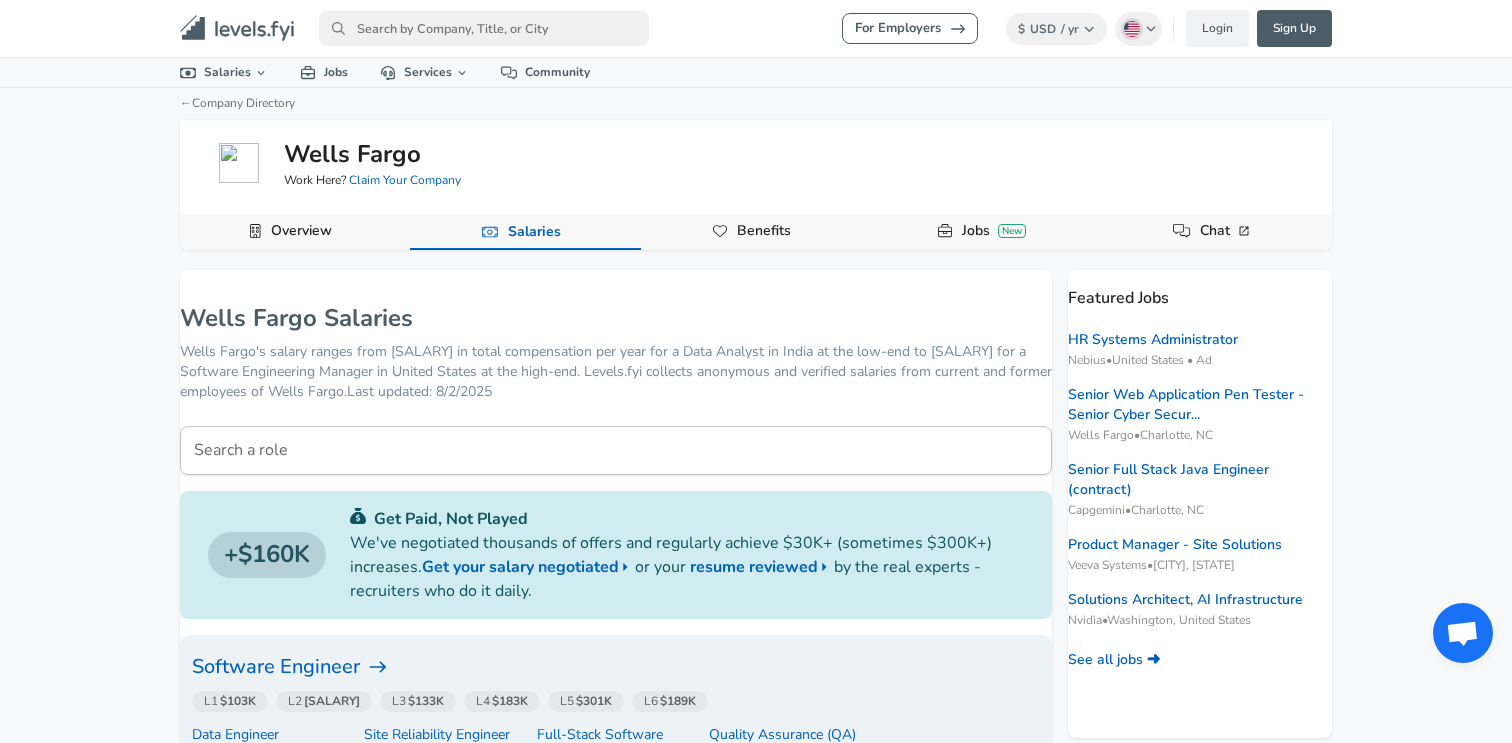 click on "Benefits" at bounding box center [756, 232] 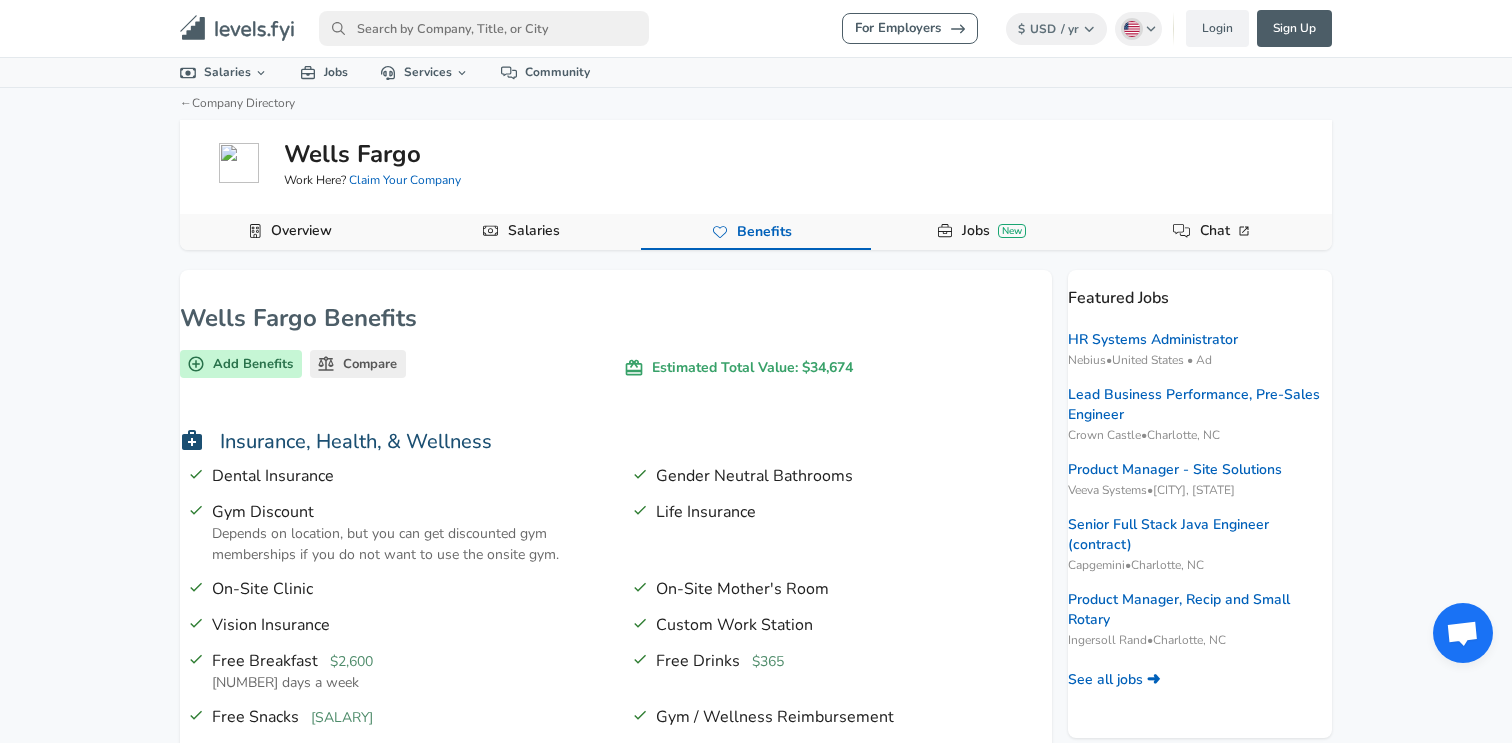 click on "Jobs New" at bounding box center [994, 231] 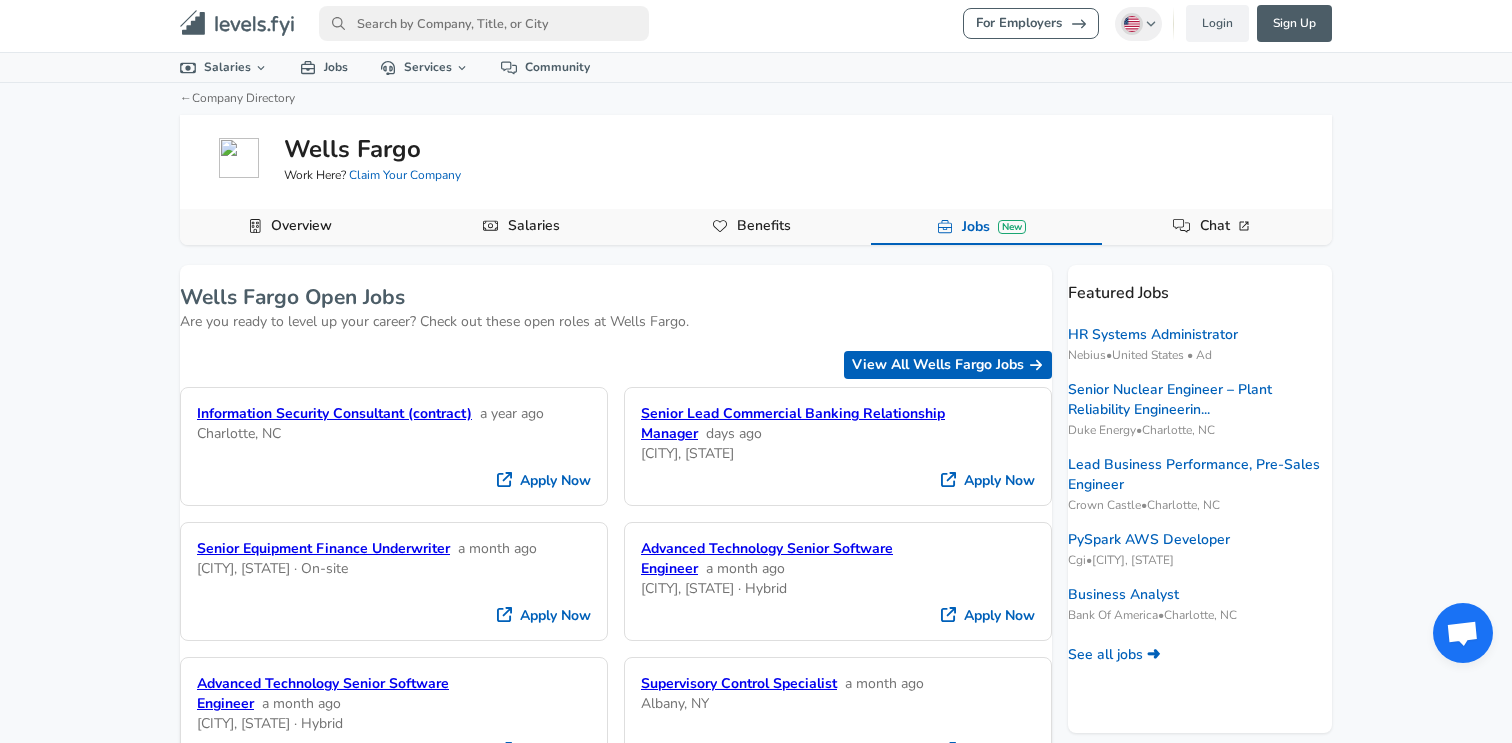scroll, scrollTop: 0, scrollLeft: 0, axis: both 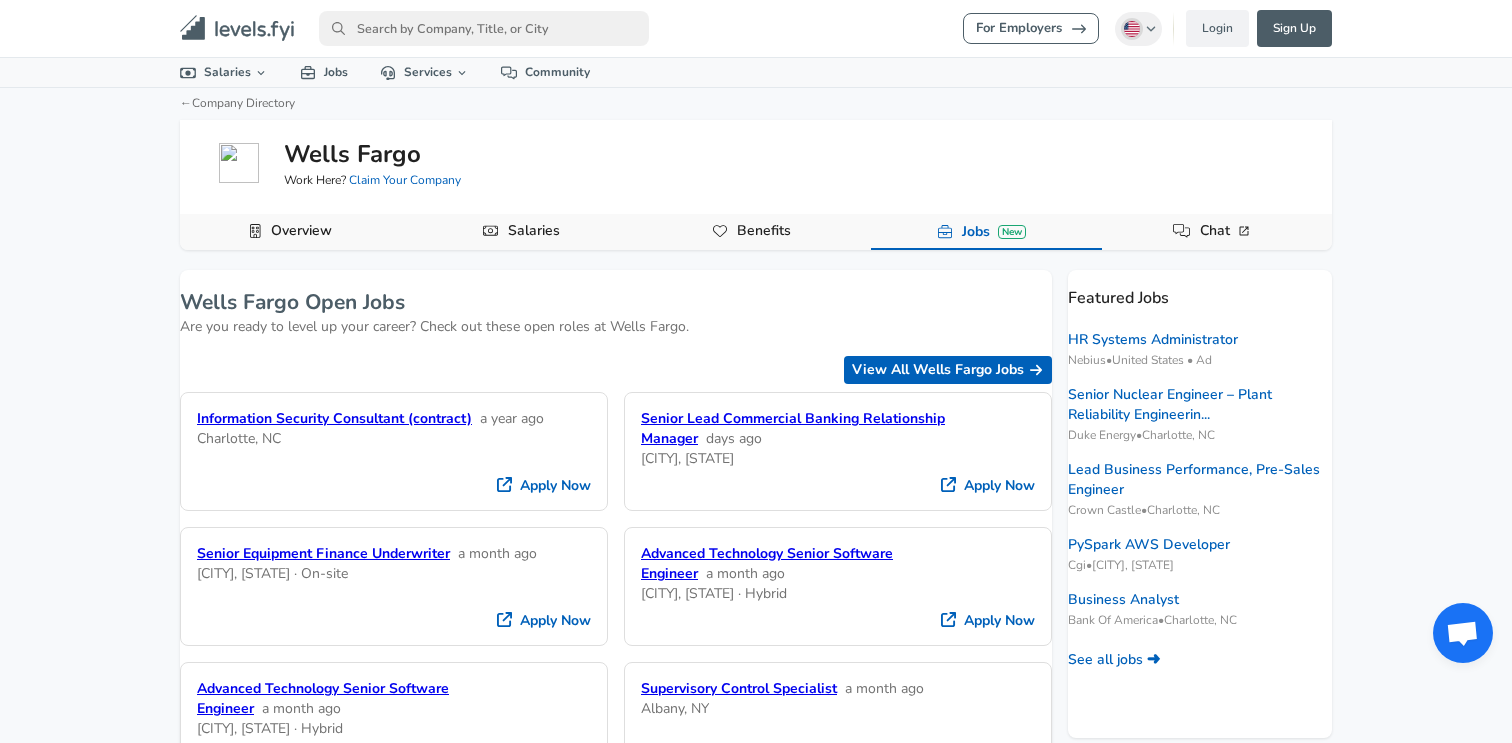click on "Chat" at bounding box center [1226, 231] 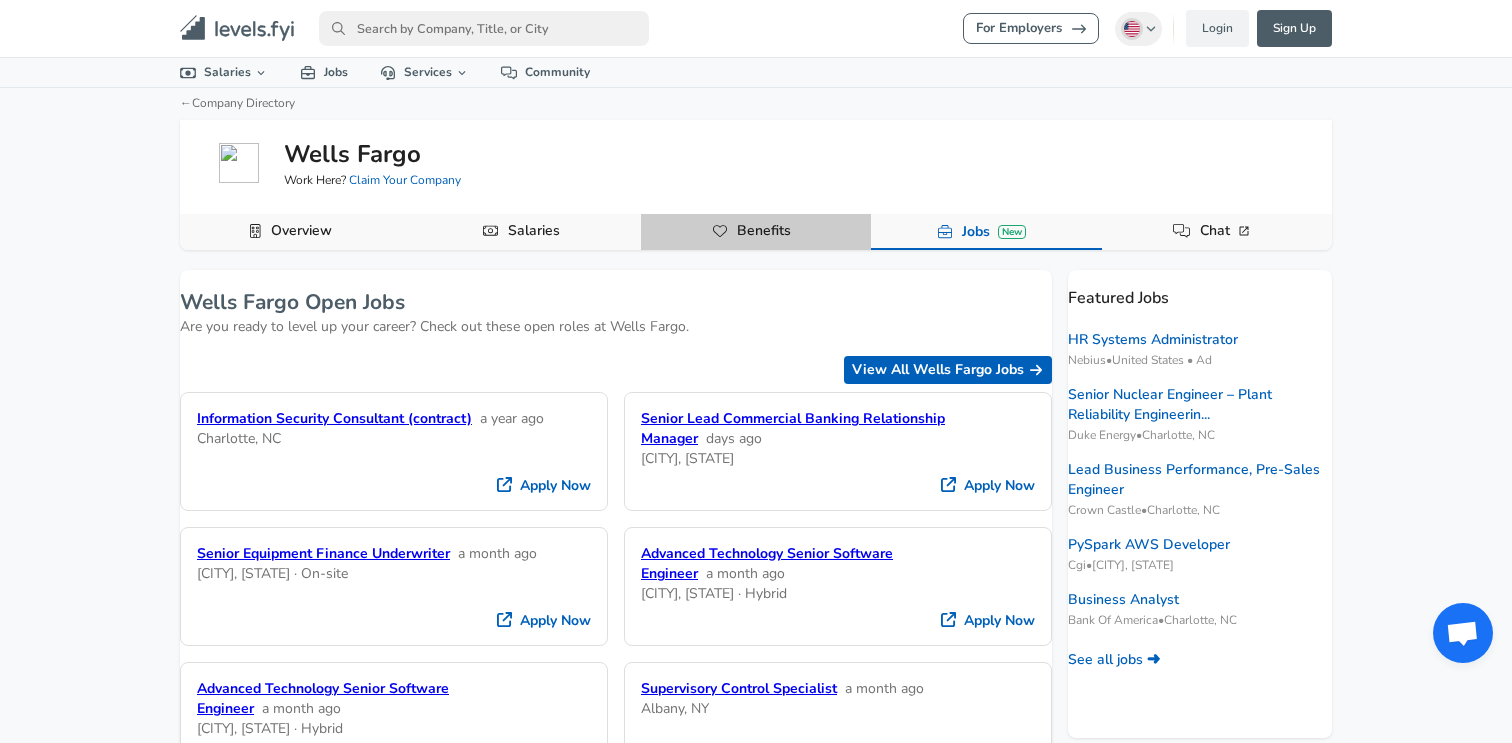 click on "Benefits" at bounding box center [764, 231] 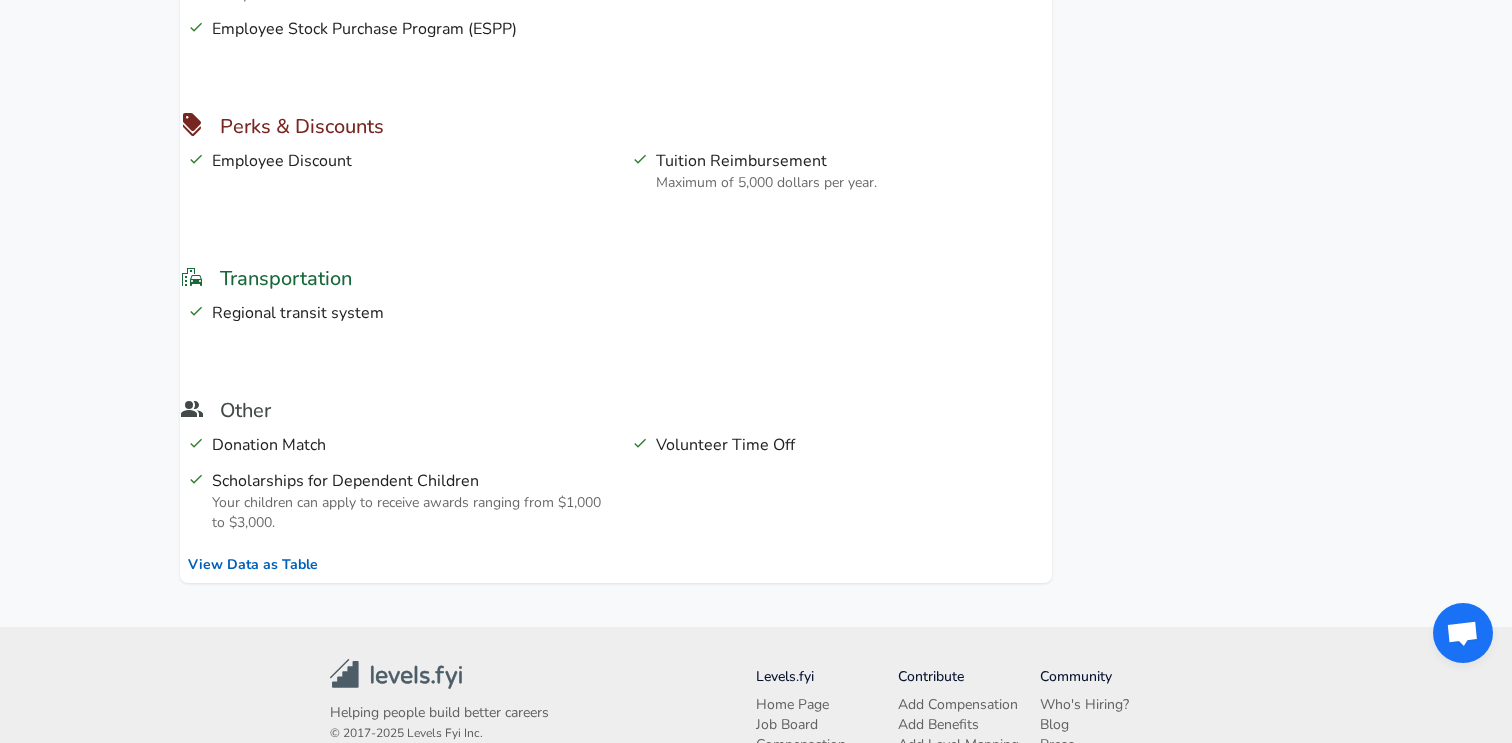 scroll, scrollTop: 1530, scrollLeft: 0, axis: vertical 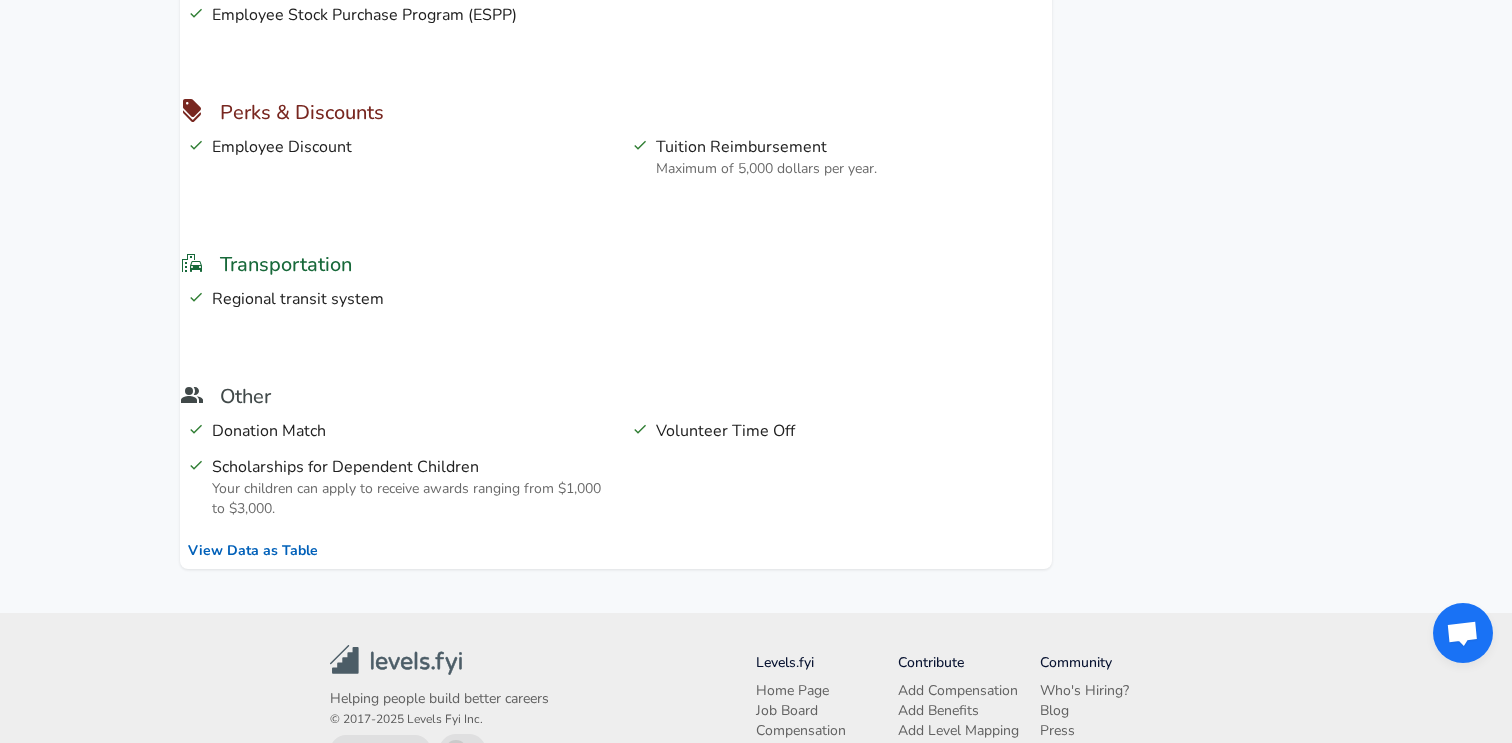 click on "View Data as Table" at bounding box center (253, 551) 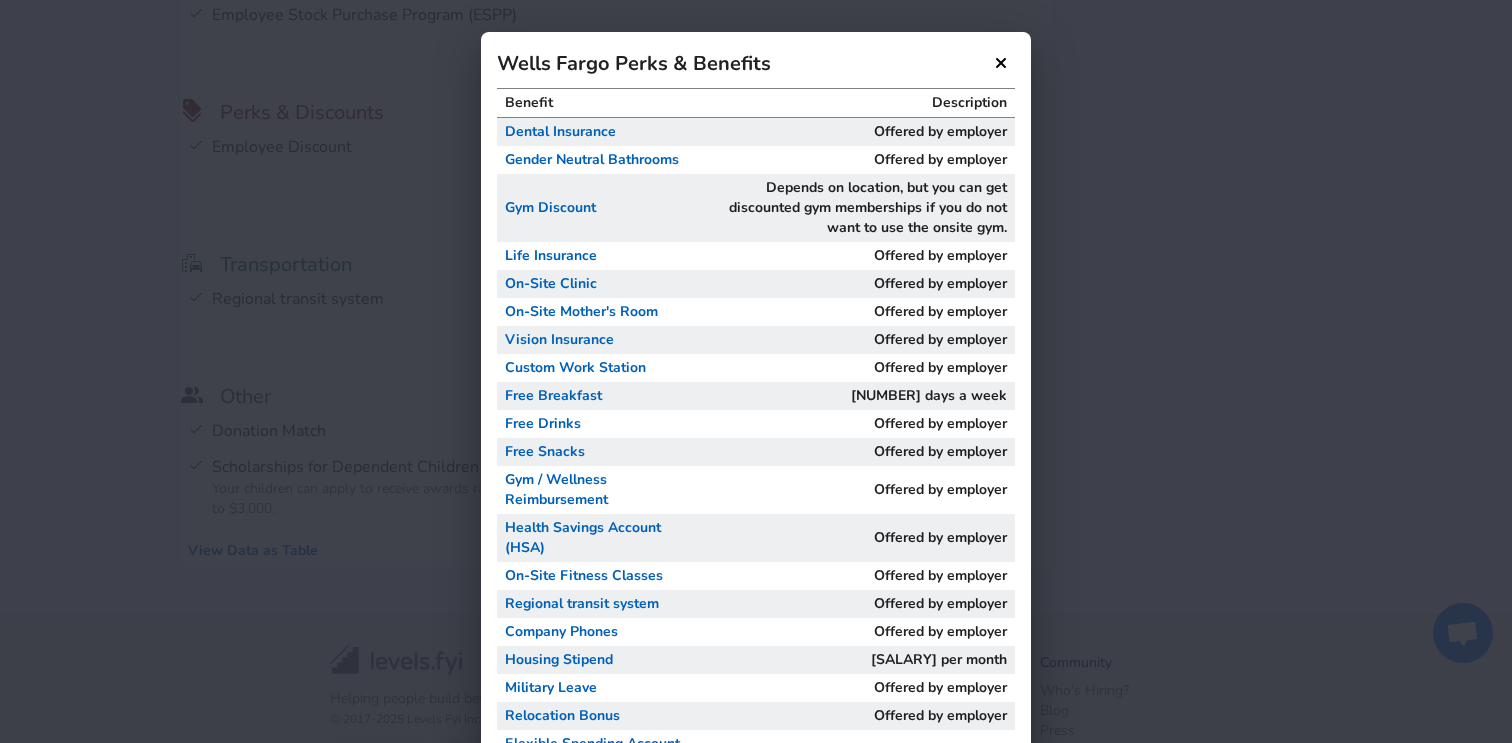 click 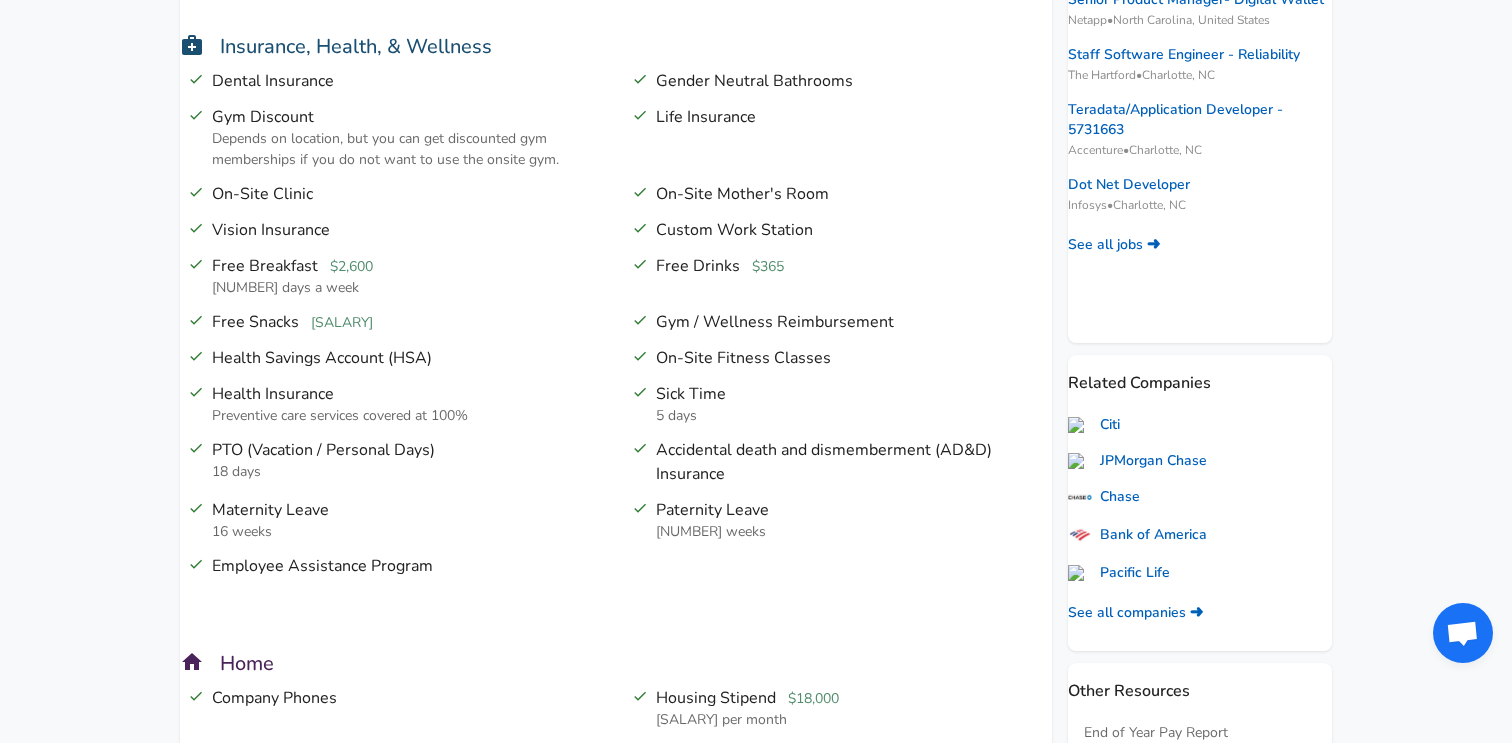 scroll, scrollTop: 0, scrollLeft: 0, axis: both 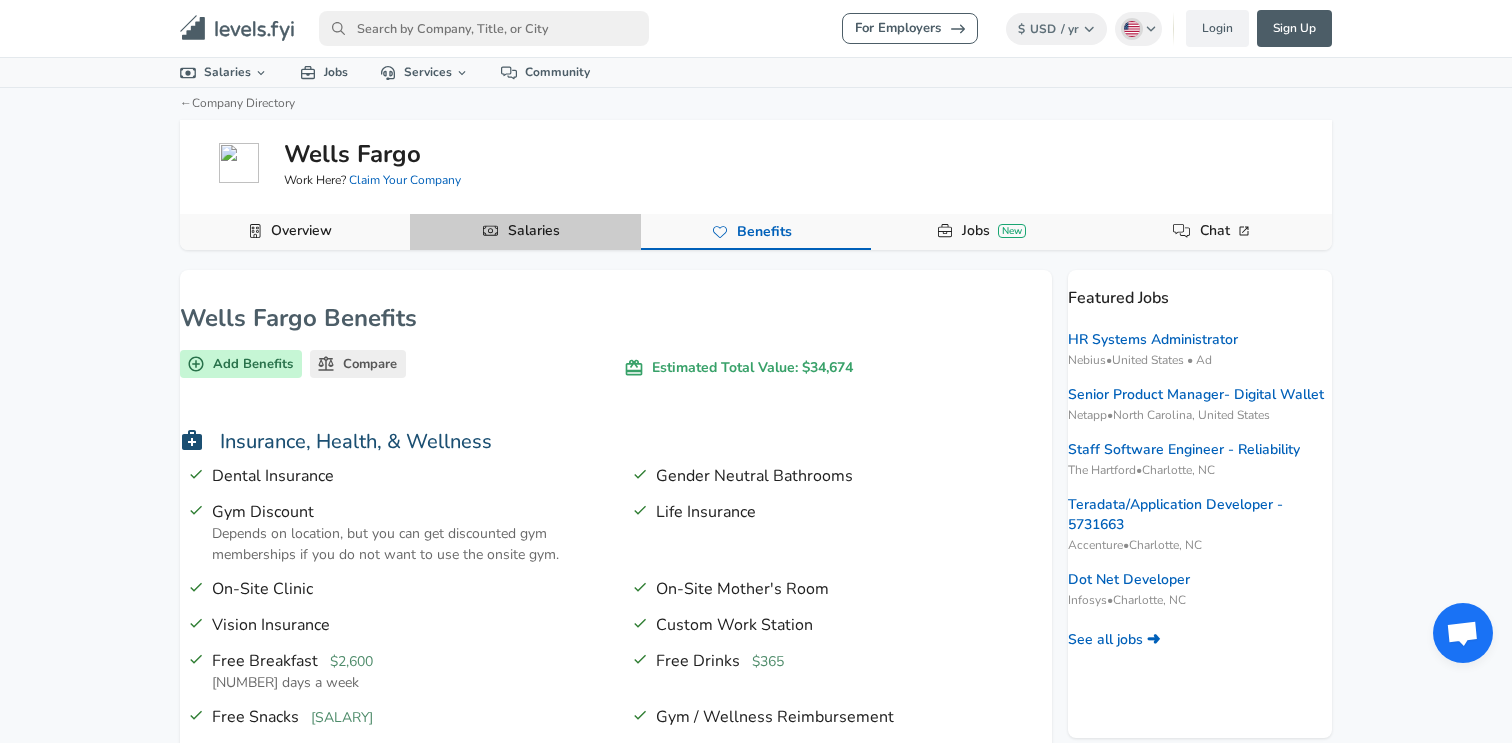 click on "Salaries" at bounding box center [534, 231] 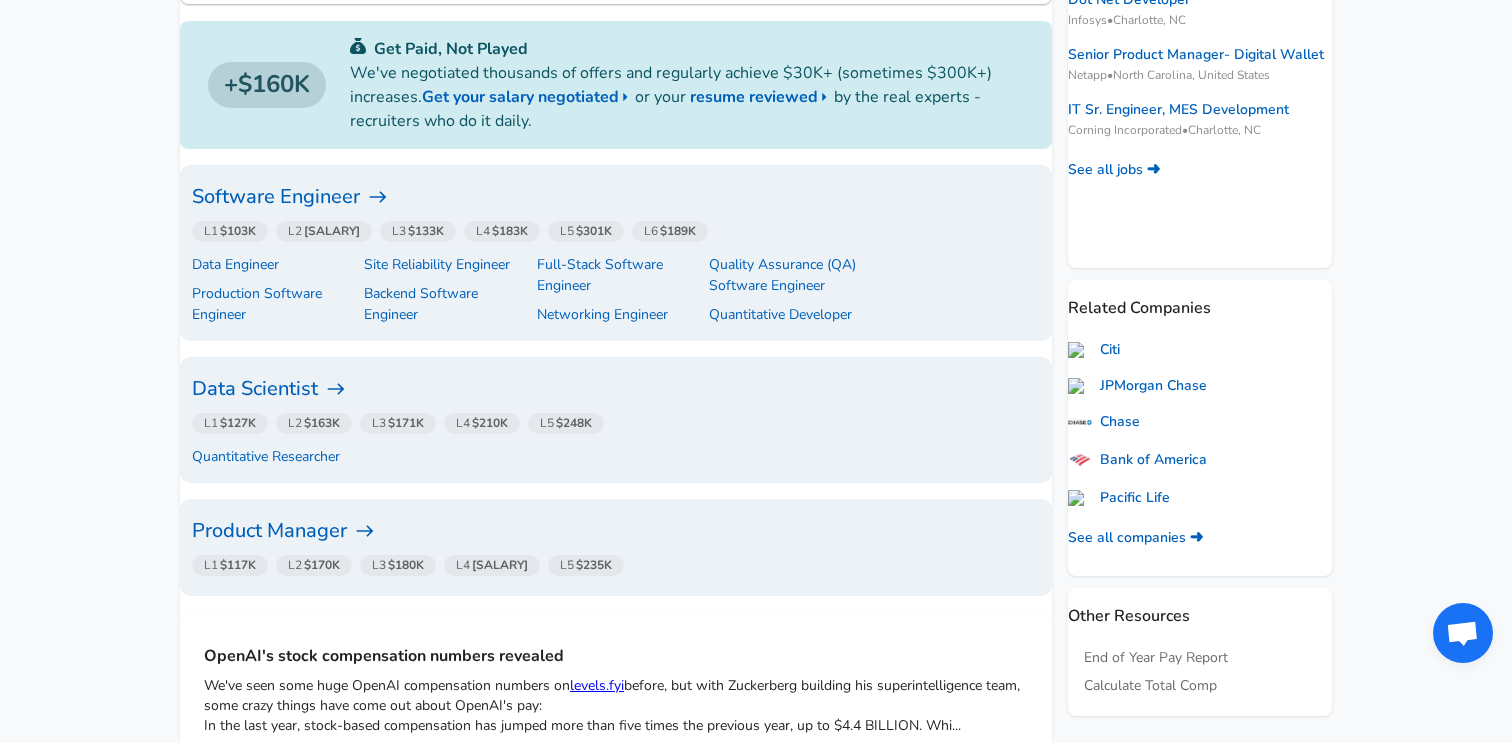 scroll, scrollTop: 474, scrollLeft: 0, axis: vertical 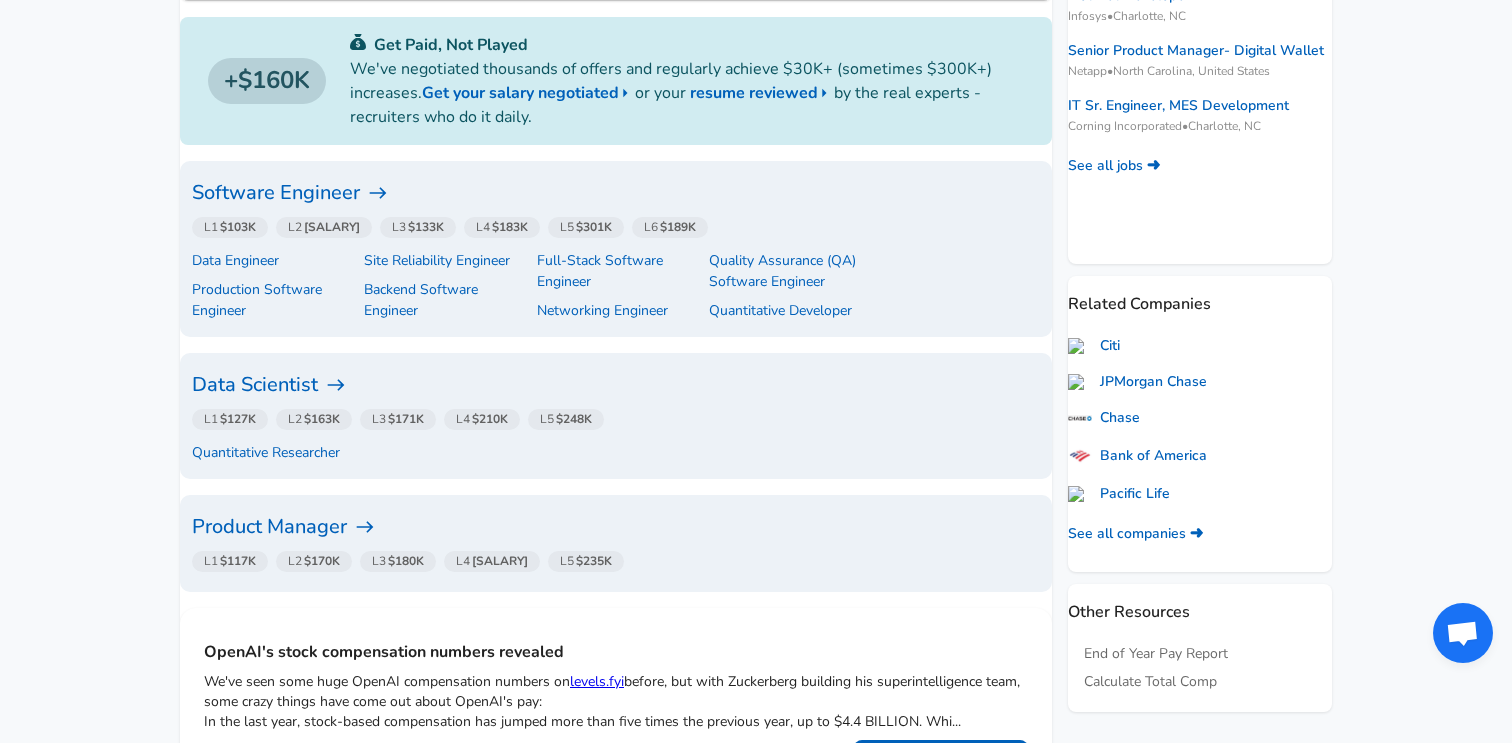 click on "Software Engineer" at bounding box center (616, 193) 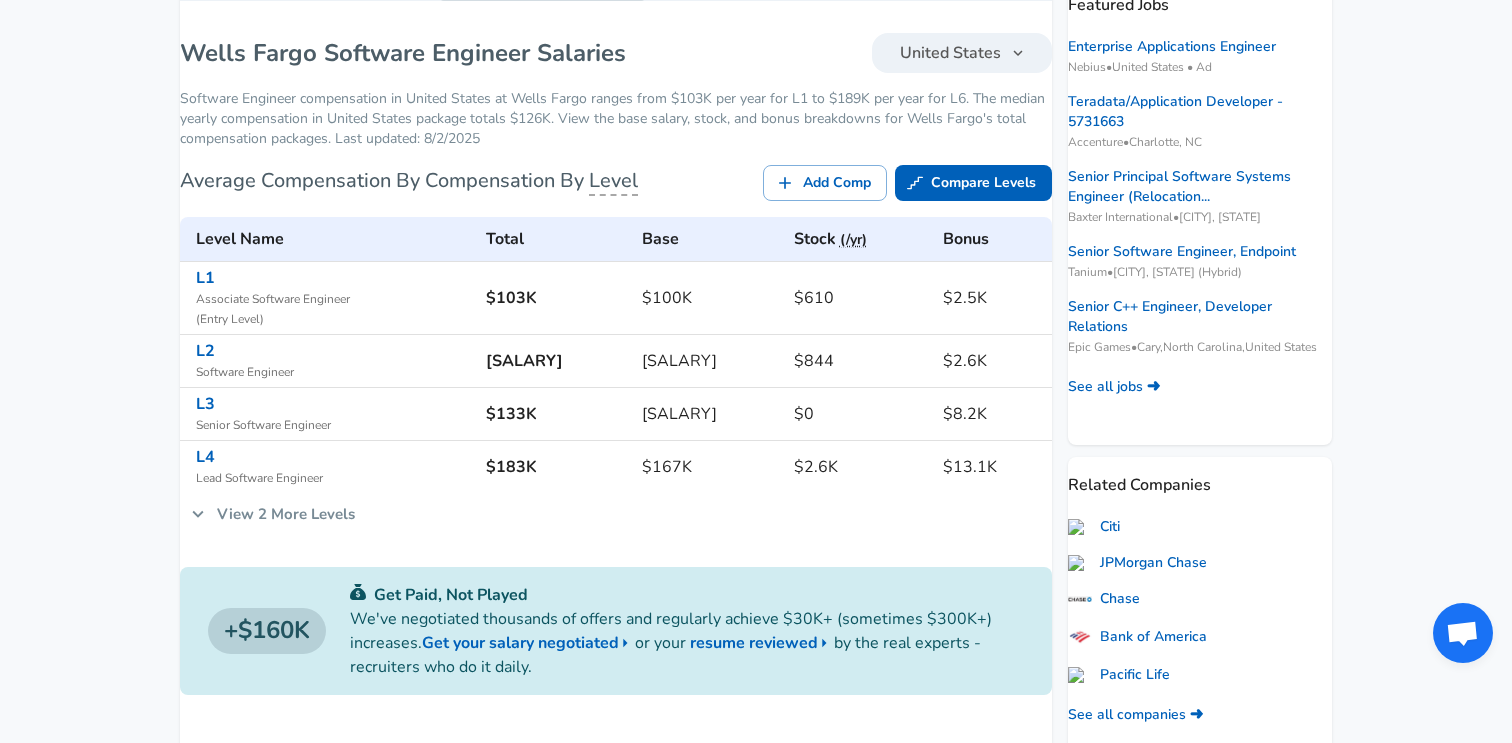 scroll, scrollTop: 295, scrollLeft: 0, axis: vertical 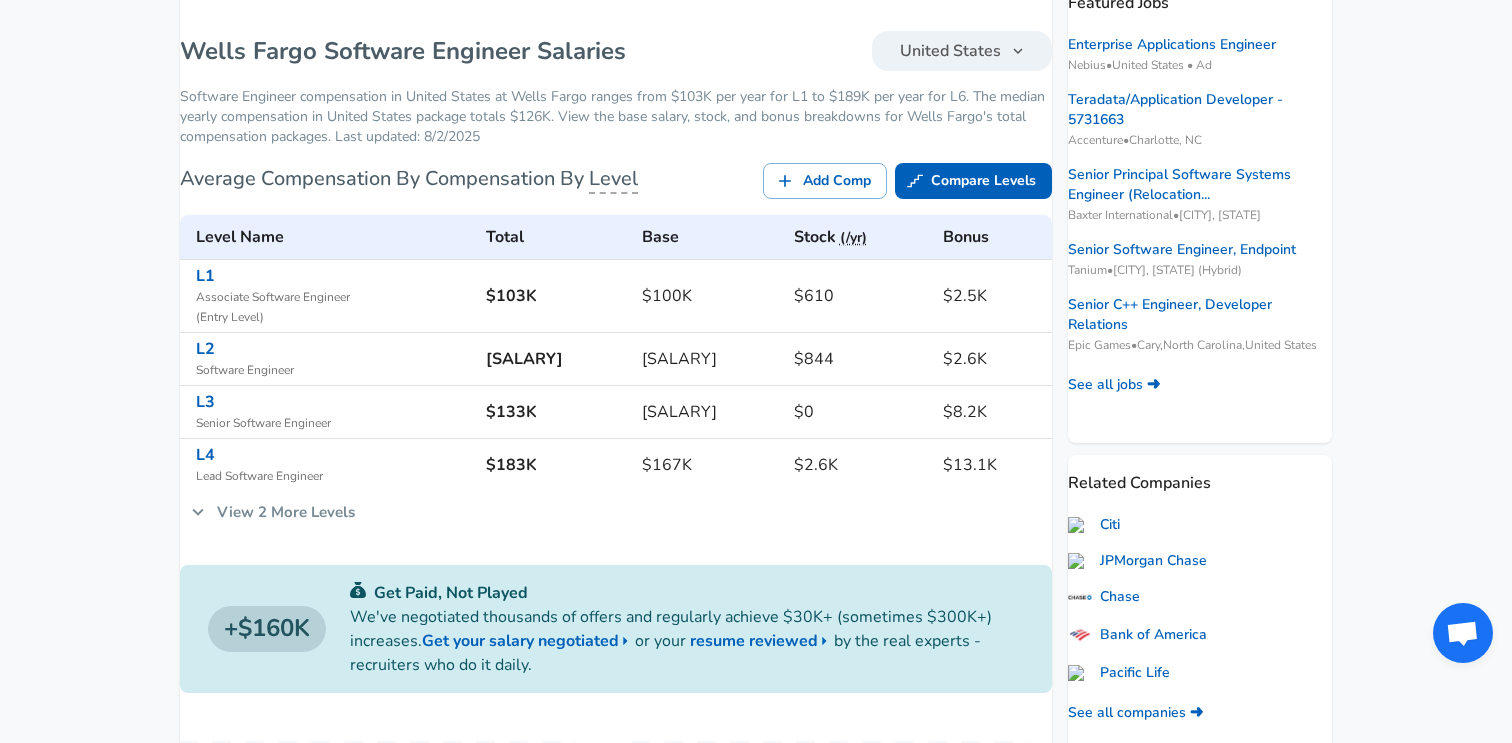 click on "[SALARY]" at bounding box center [710, 412] 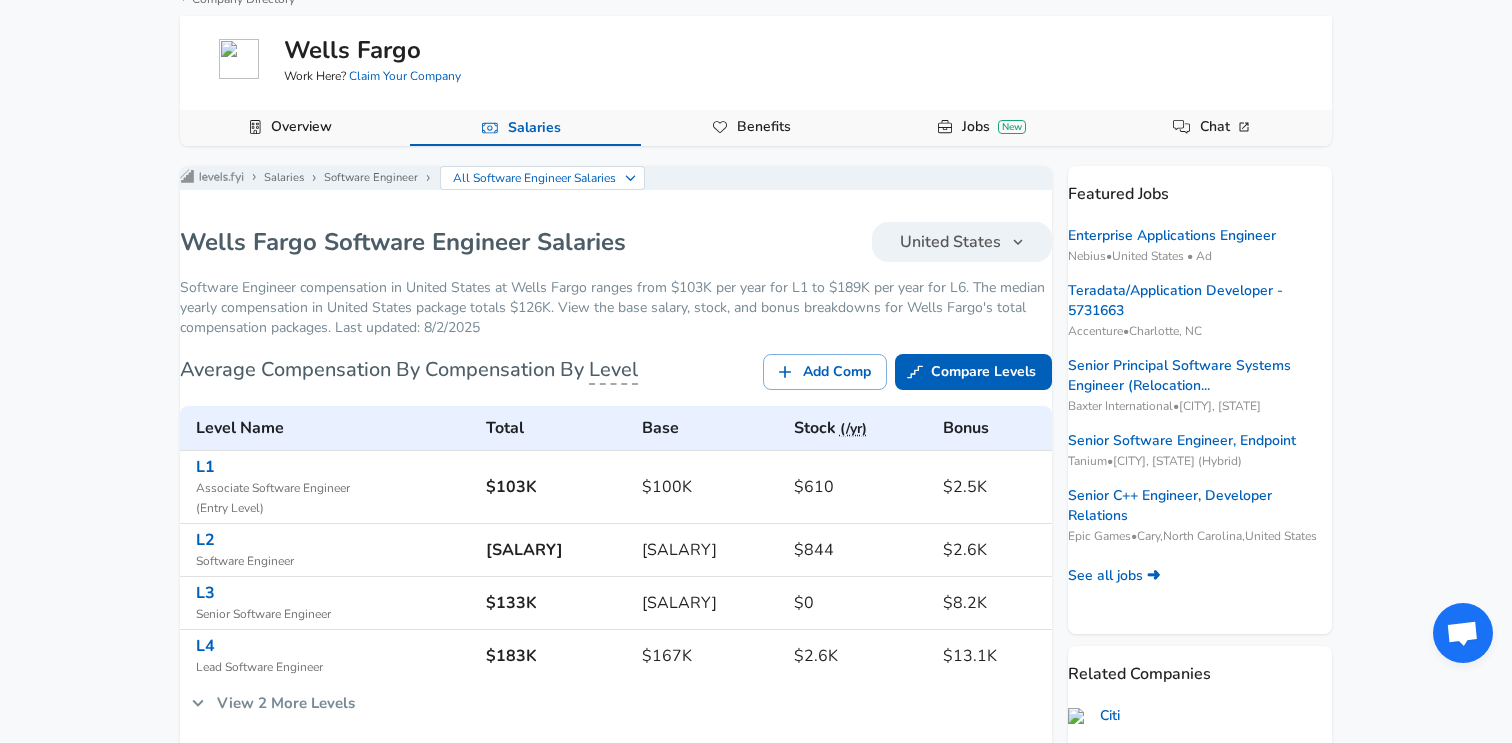 scroll, scrollTop: 0, scrollLeft: 0, axis: both 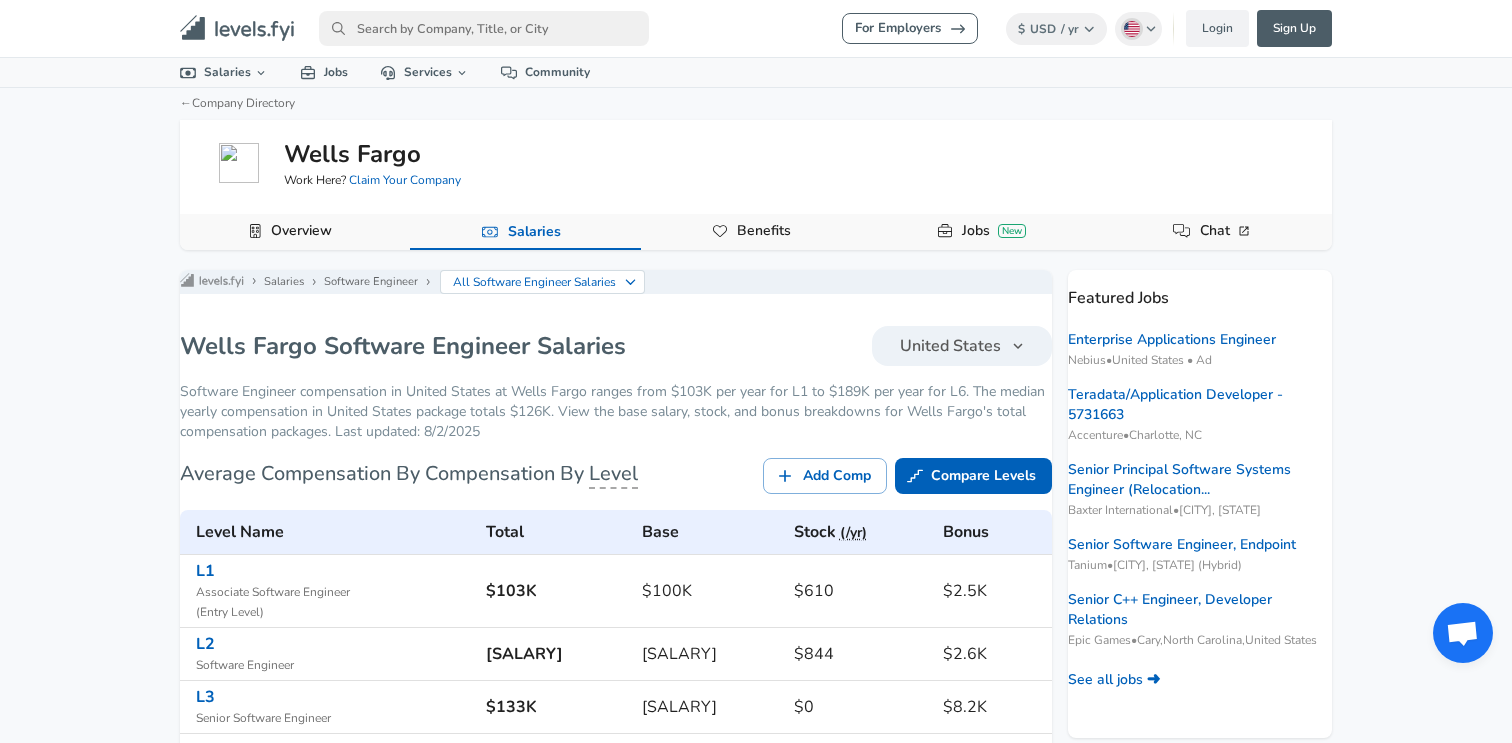 click on "United States" at bounding box center (950, 346) 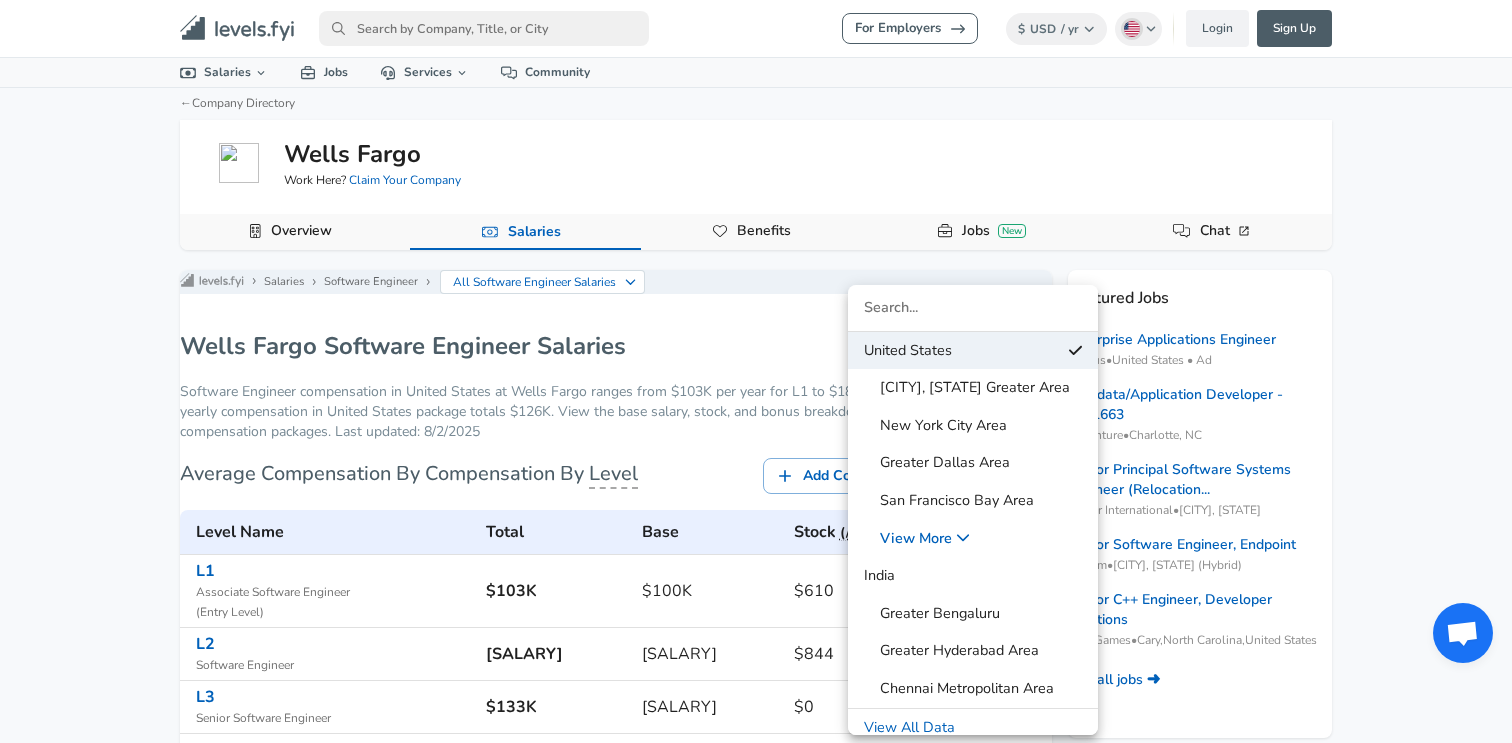 click at bounding box center [756, 371] 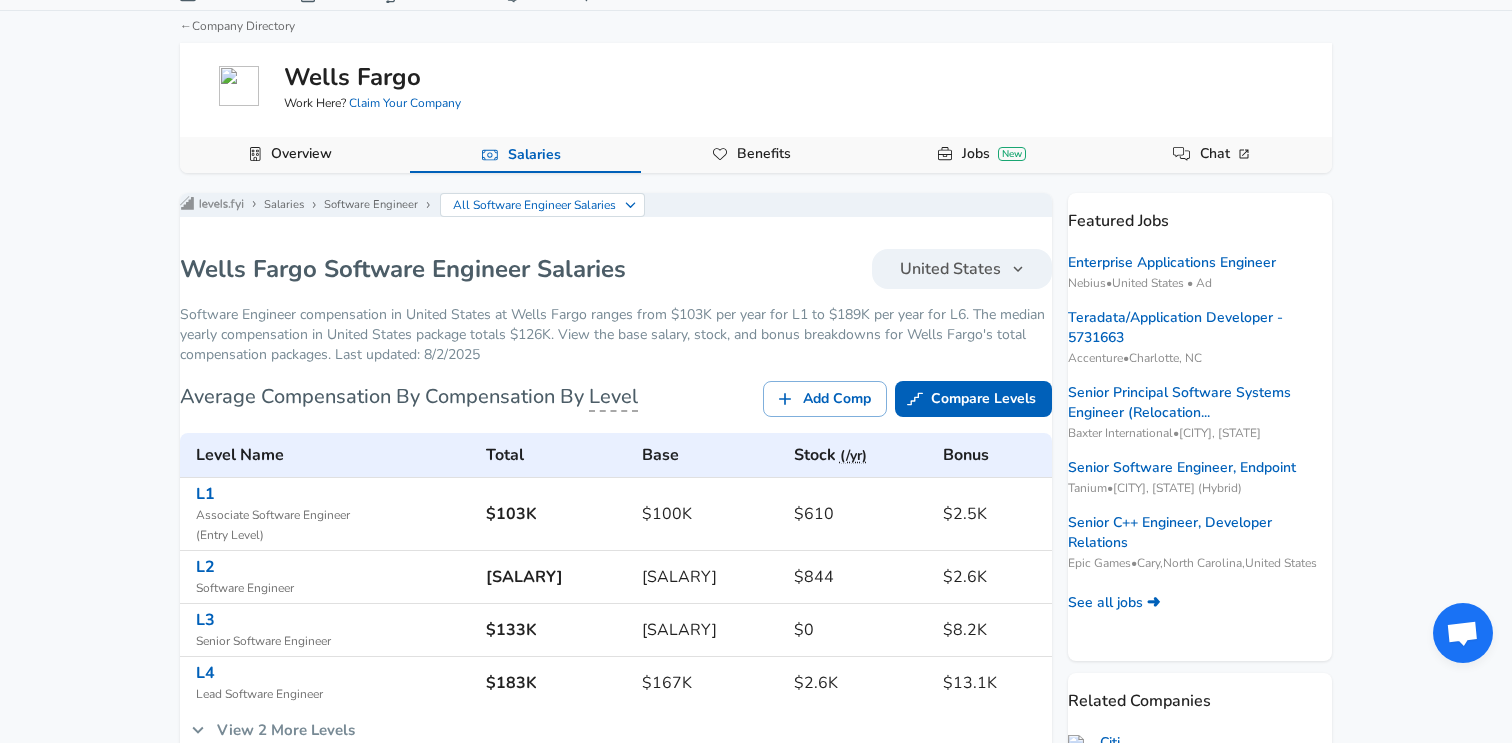 scroll, scrollTop: 143, scrollLeft: 0, axis: vertical 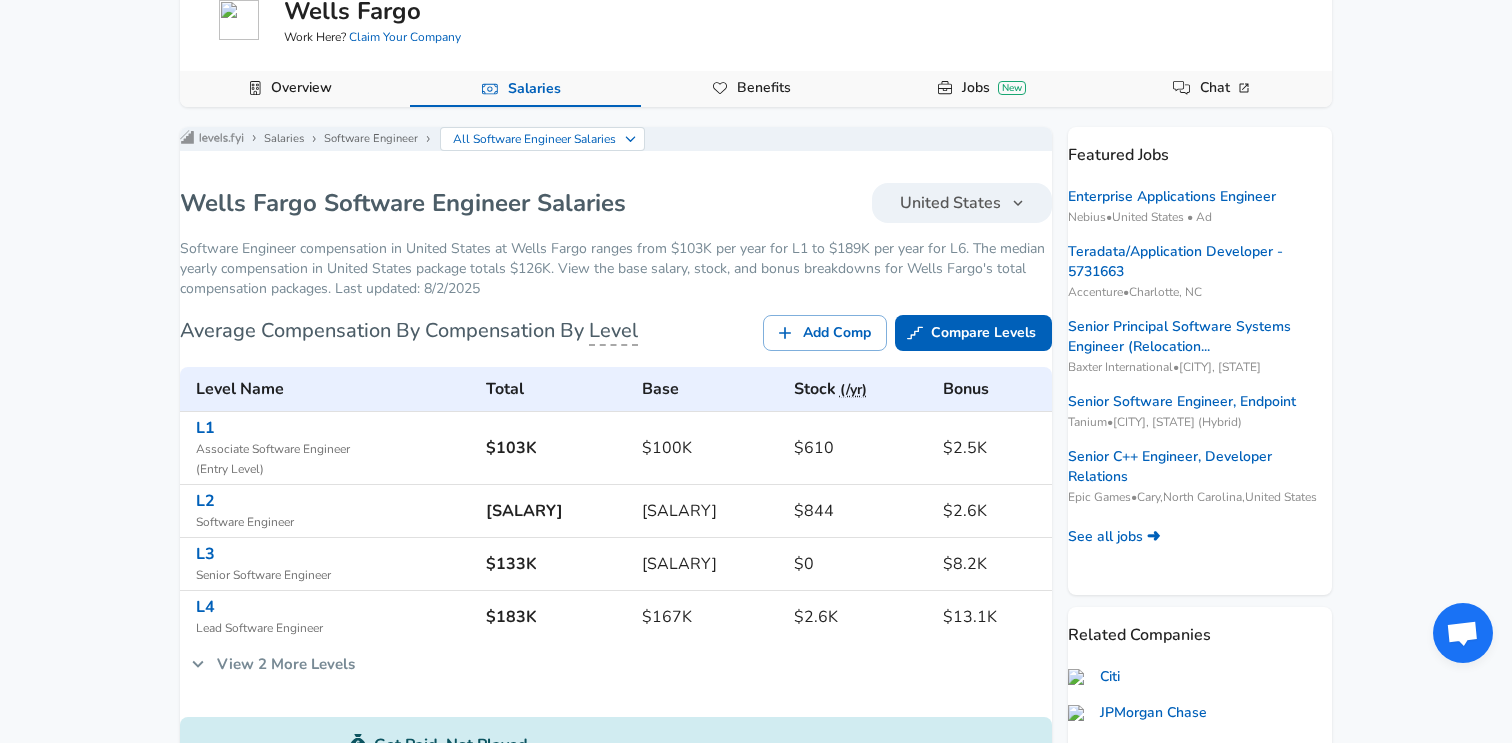 click on "United States" at bounding box center (950, 203) 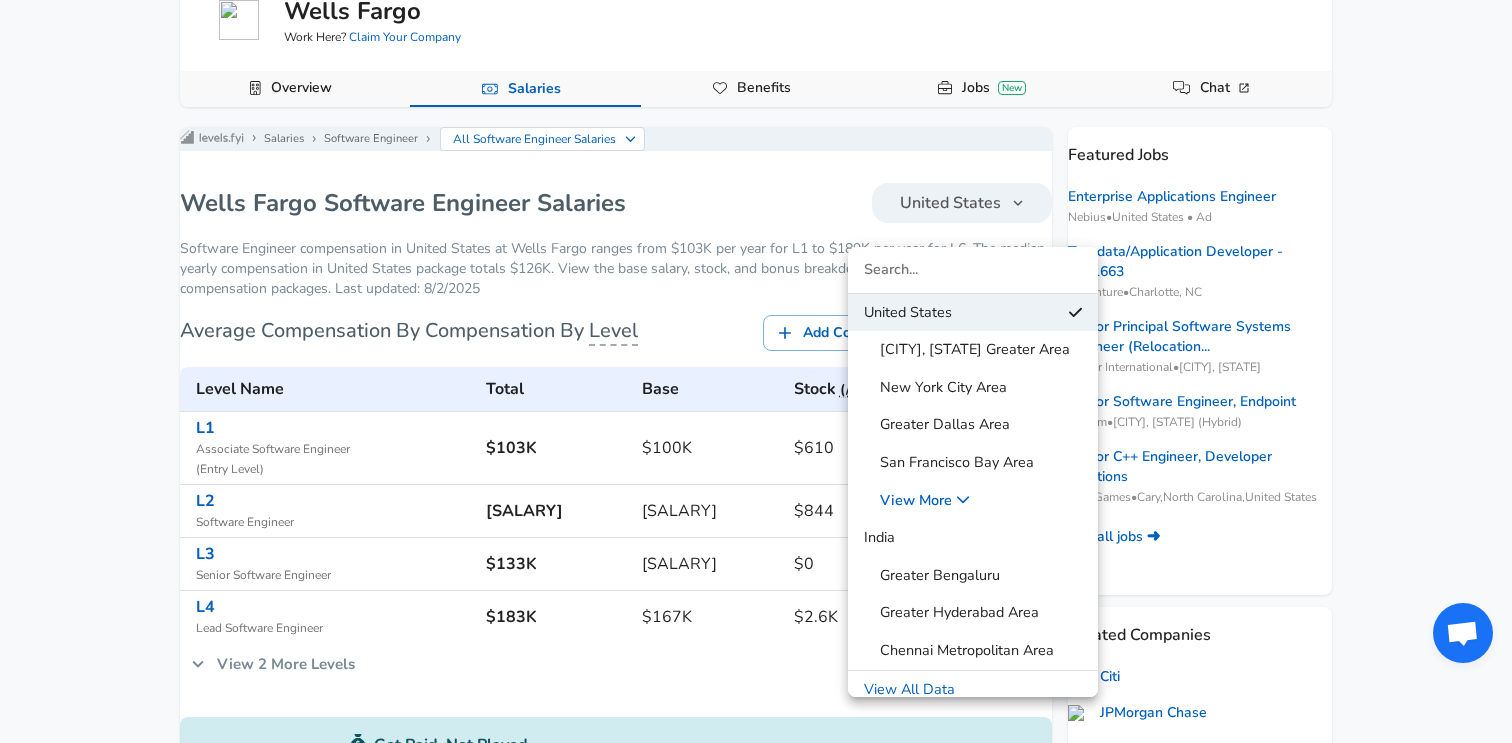 click on "[CITY], [STATE] Greater Area" at bounding box center [967, 350] 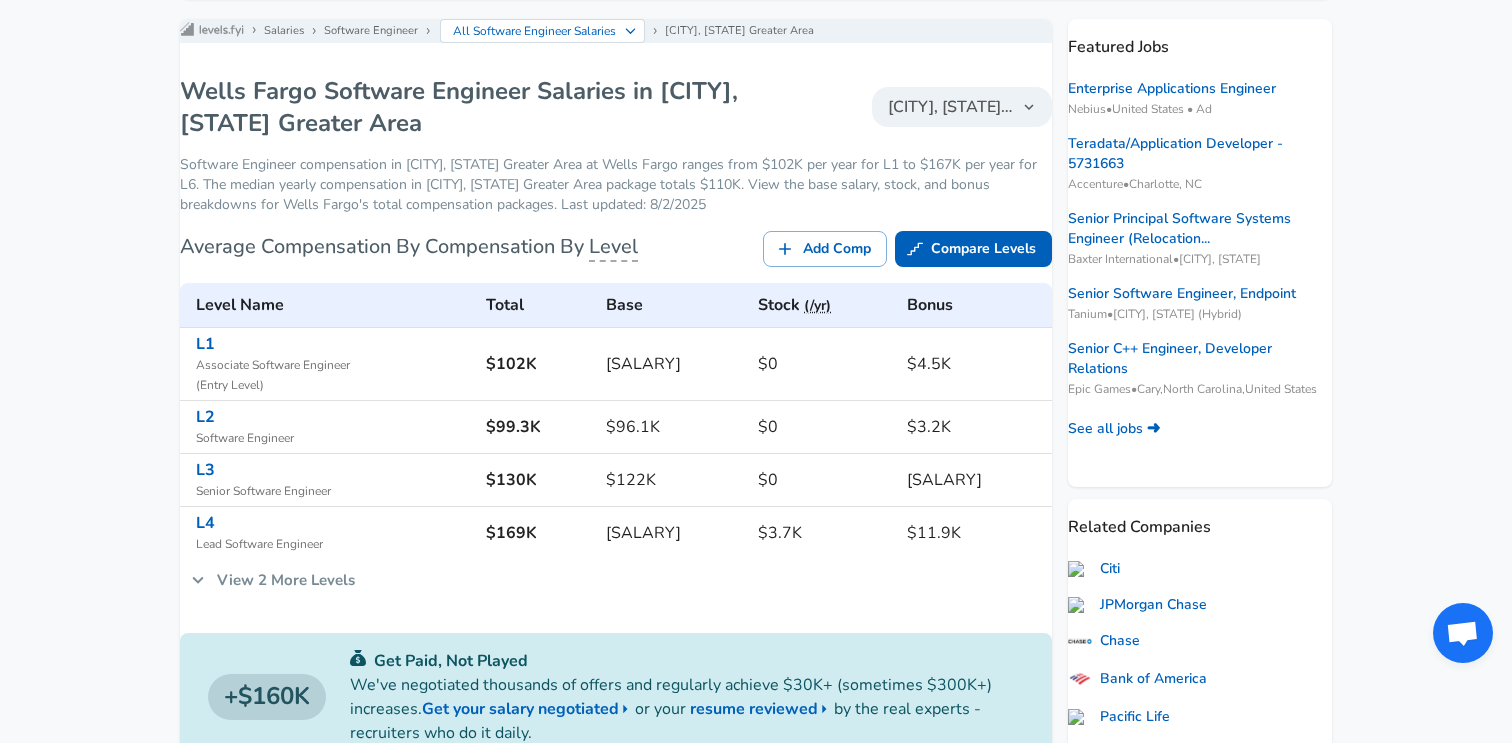 scroll, scrollTop: 250, scrollLeft: 0, axis: vertical 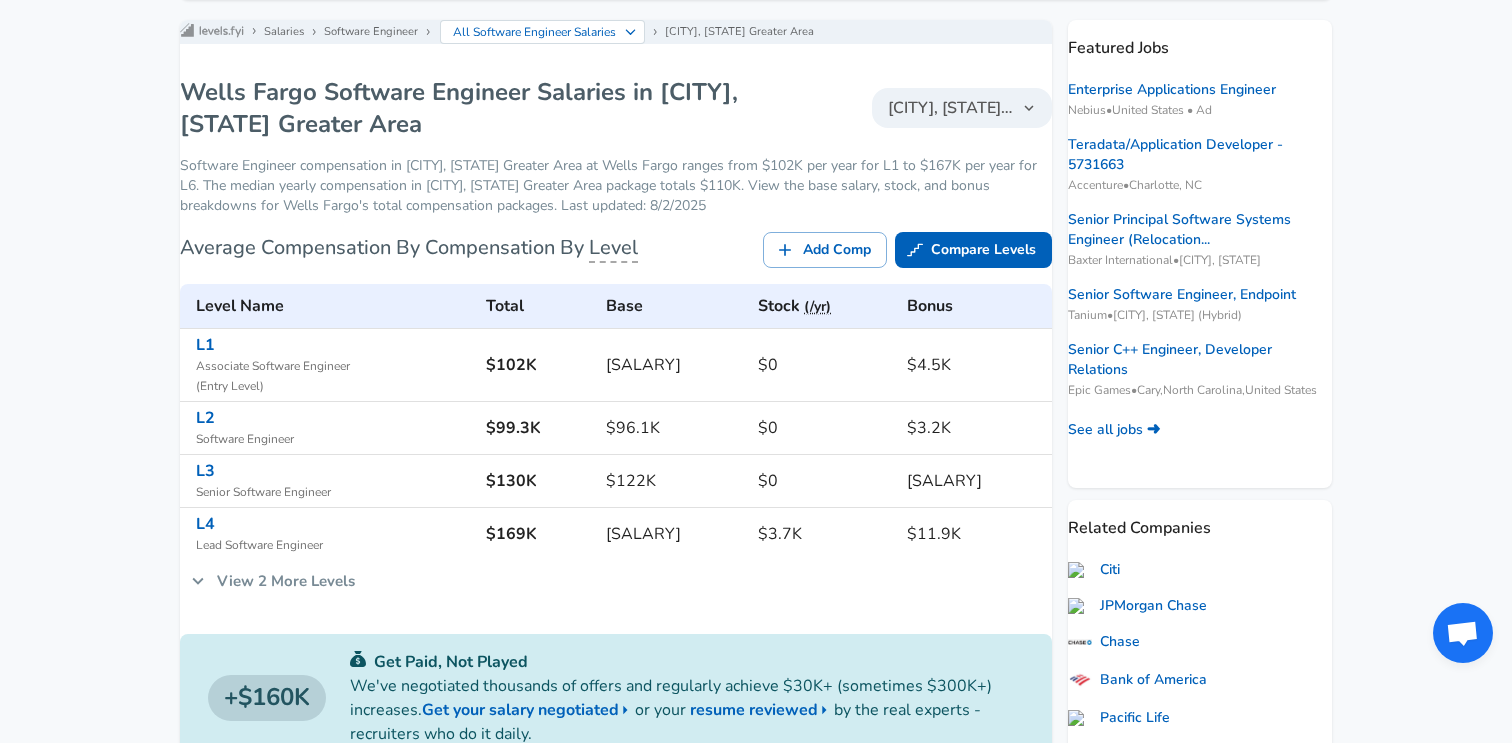 click on "[CITY], [STATE] Greater Area" at bounding box center (962, 108) 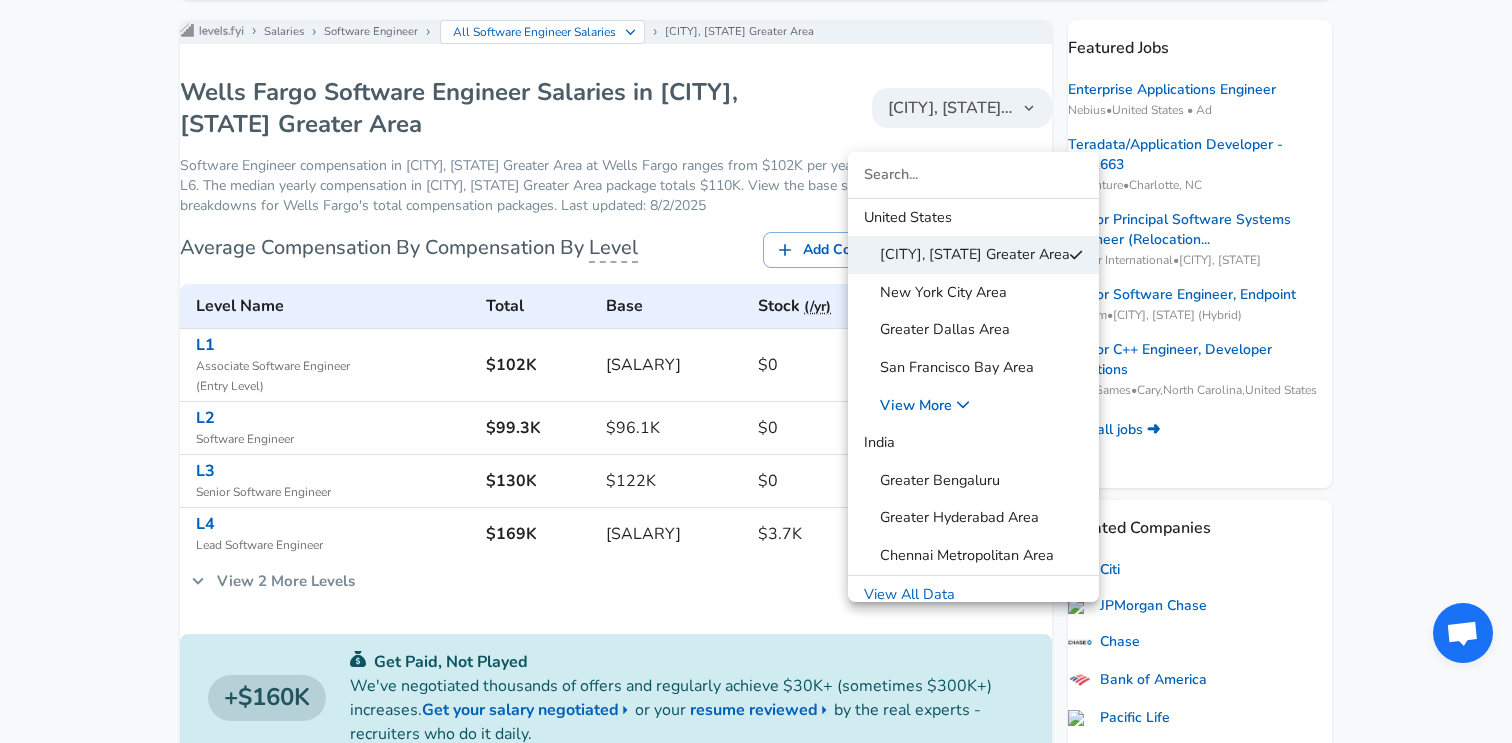 click on "View More" at bounding box center [908, 405] 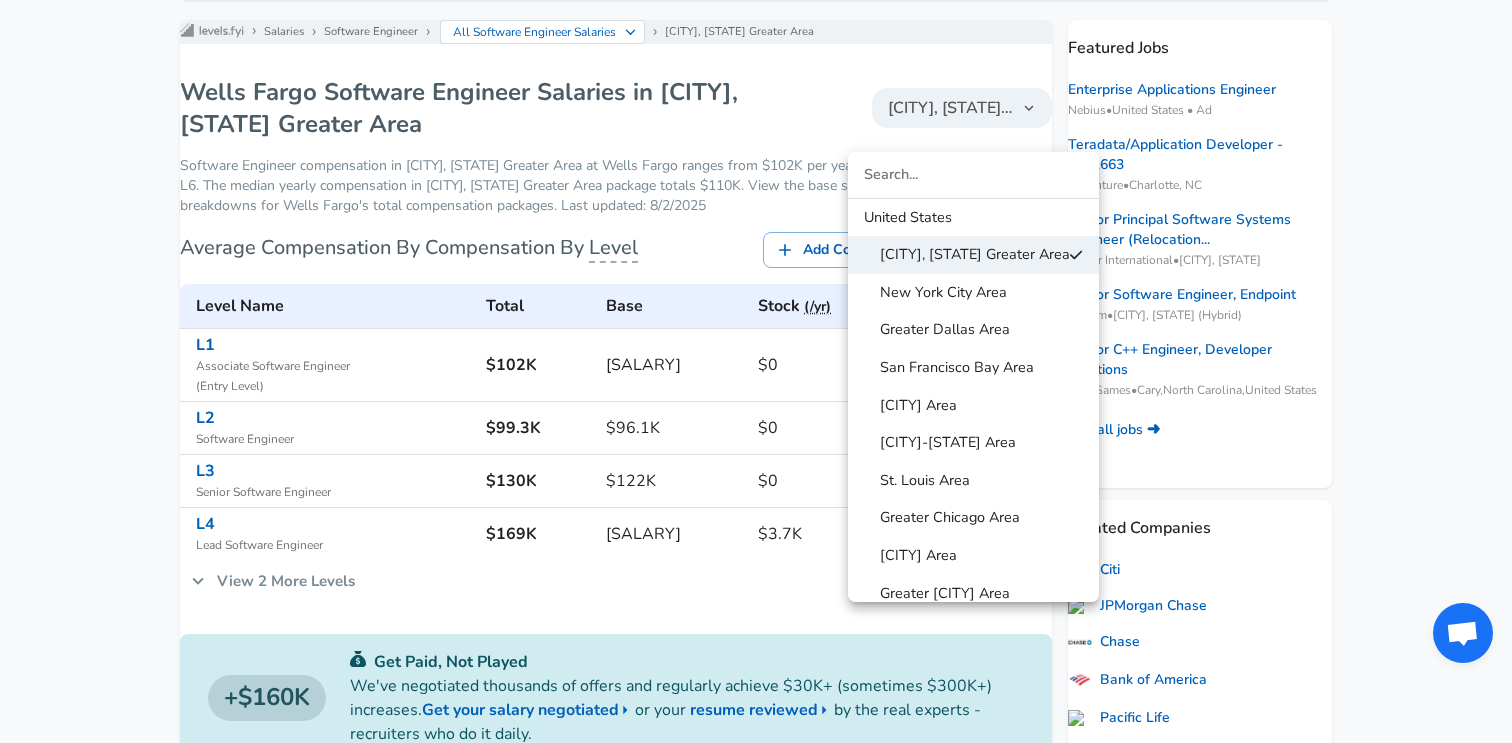 click on "[CITY] Area" at bounding box center [910, 406] 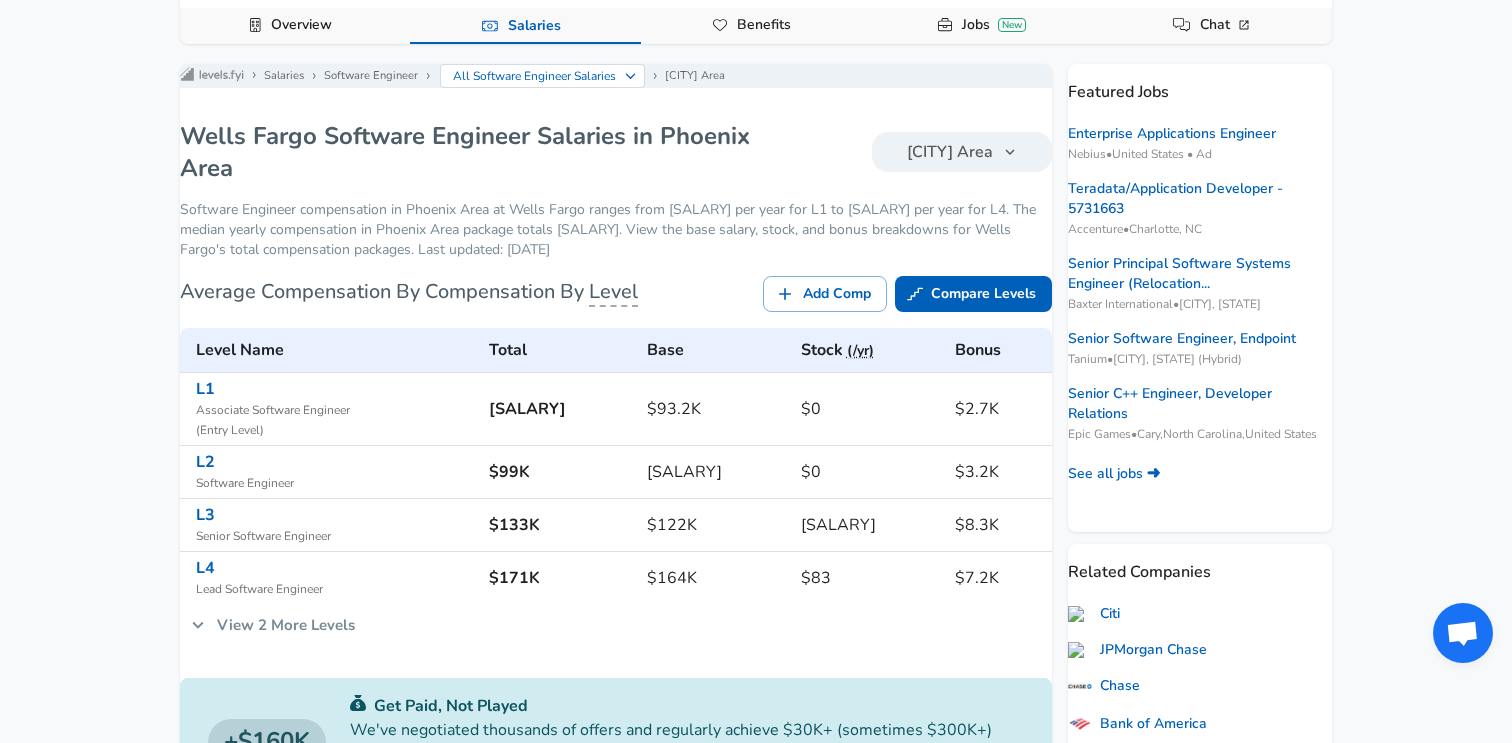 scroll, scrollTop: 219, scrollLeft: 0, axis: vertical 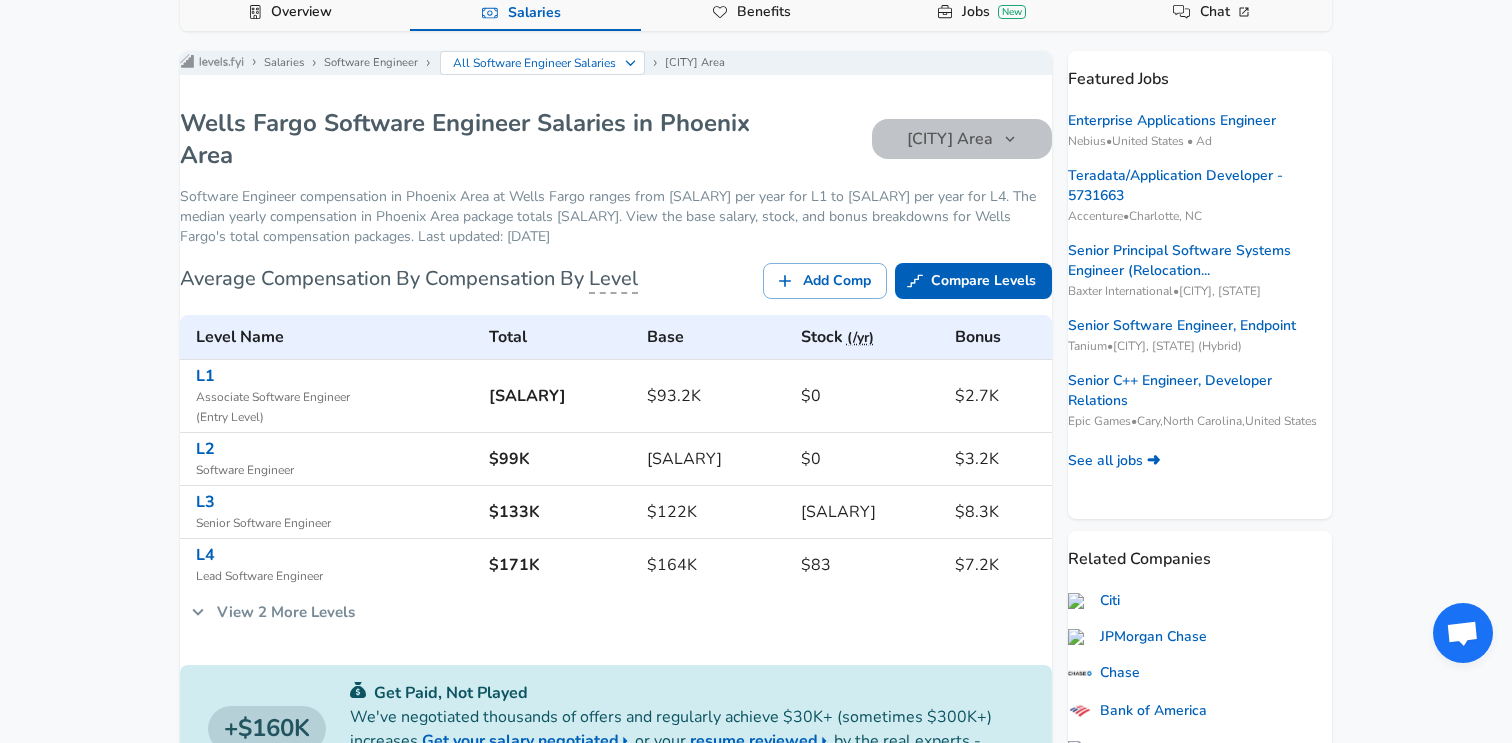 click on "[CITY] Area" at bounding box center [950, 139] 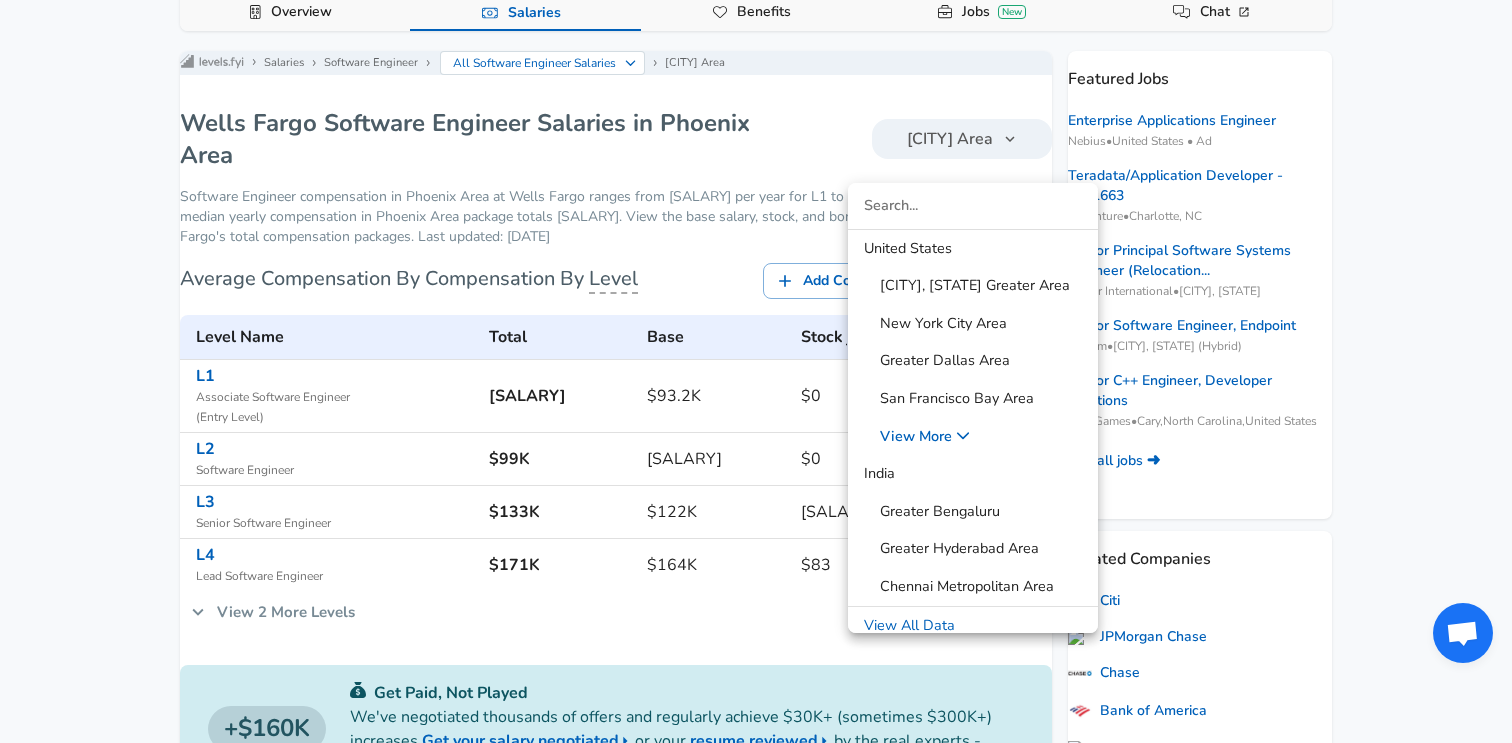 scroll, scrollTop: 11, scrollLeft: 0, axis: vertical 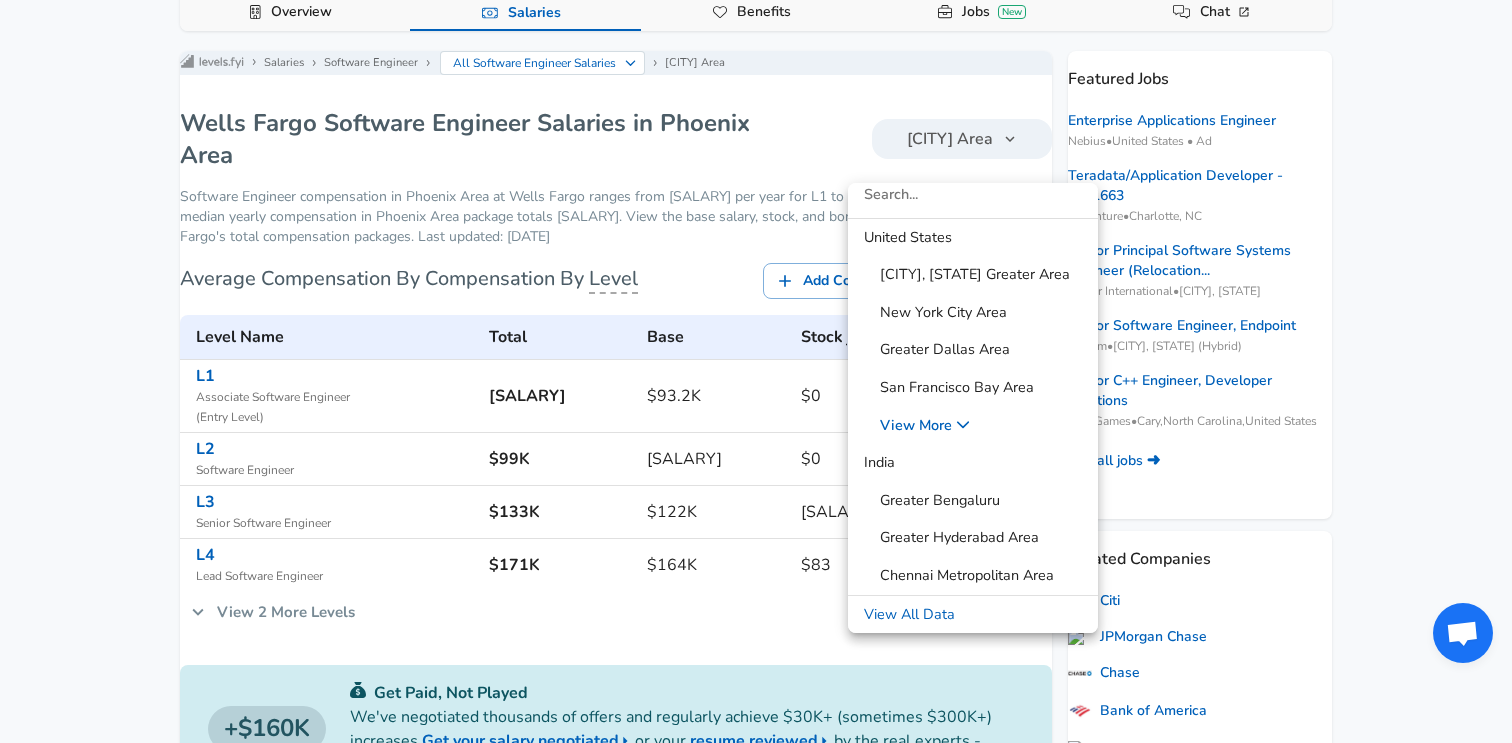 click on "View More" at bounding box center [908, 425] 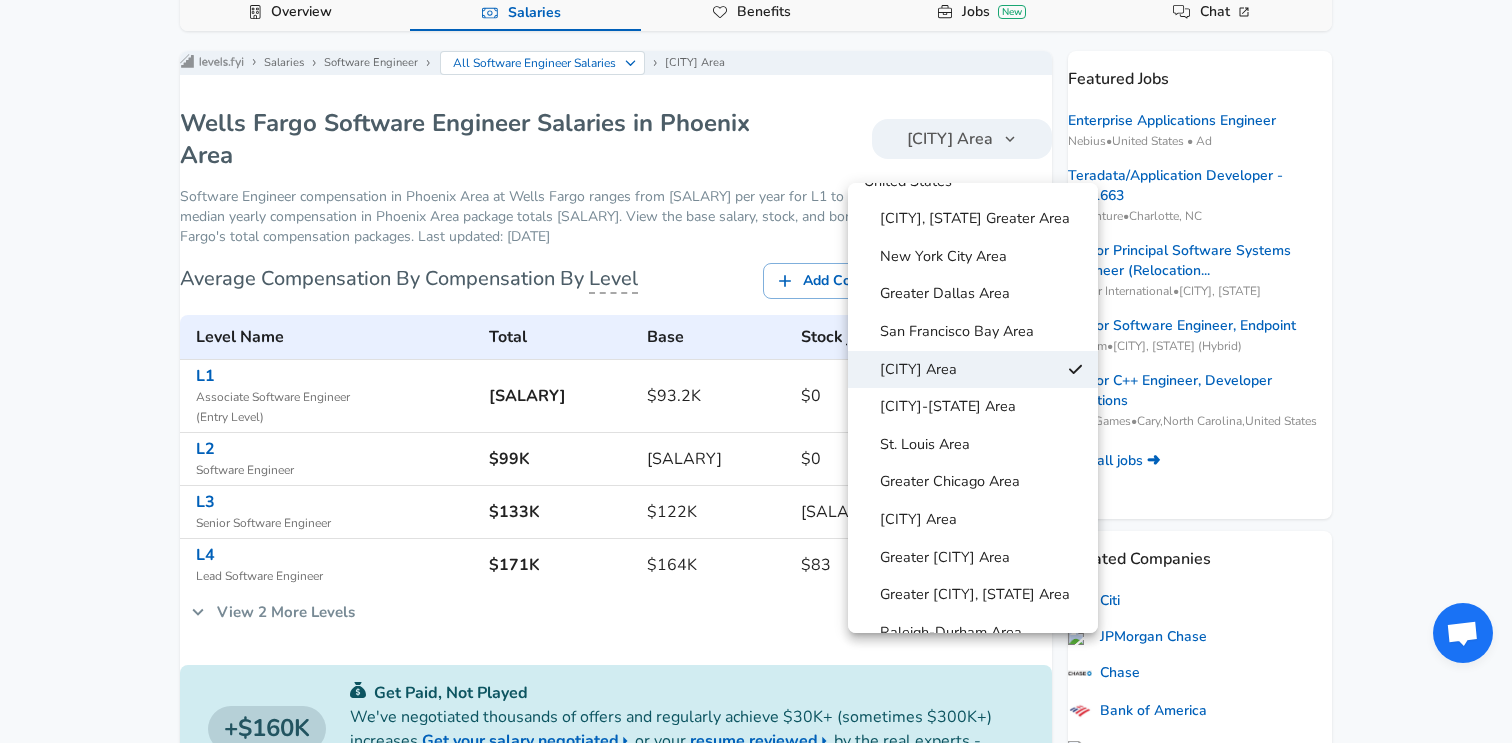 click on "[CITY]-[STATE] Area" at bounding box center [940, 407] 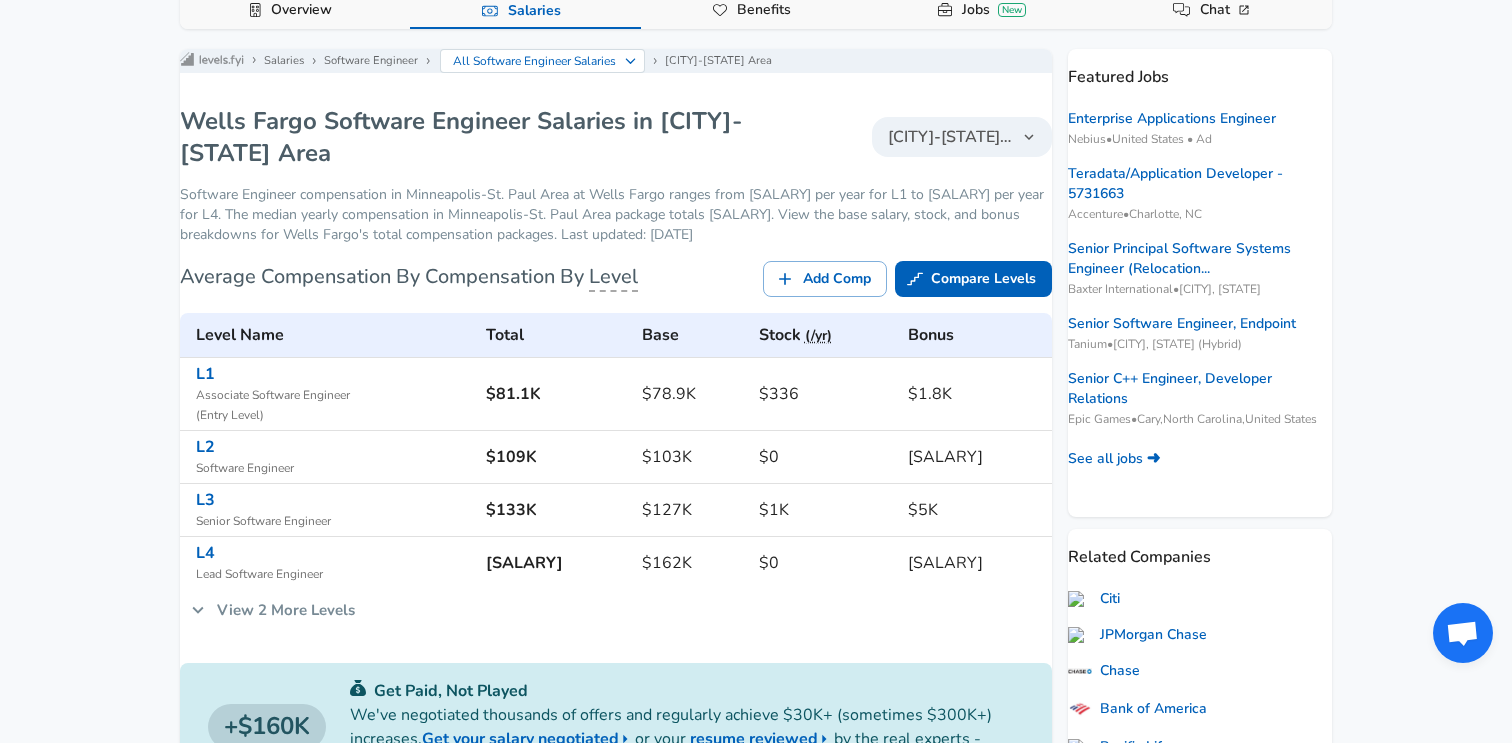 scroll, scrollTop: 222, scrollLeft: 0, axis: vertical 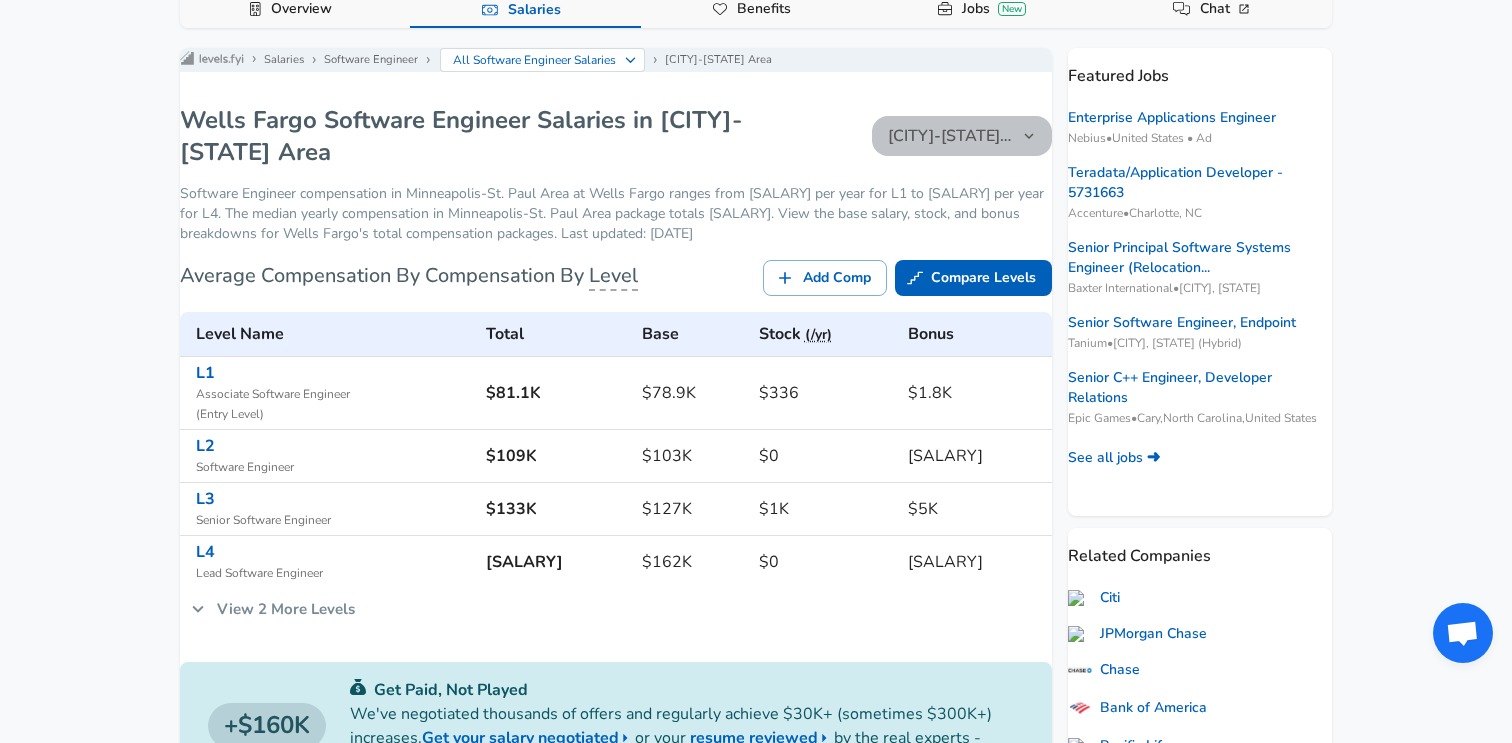 click on "[CITY]-[STATE] Area" at bounding box center [950, 136] 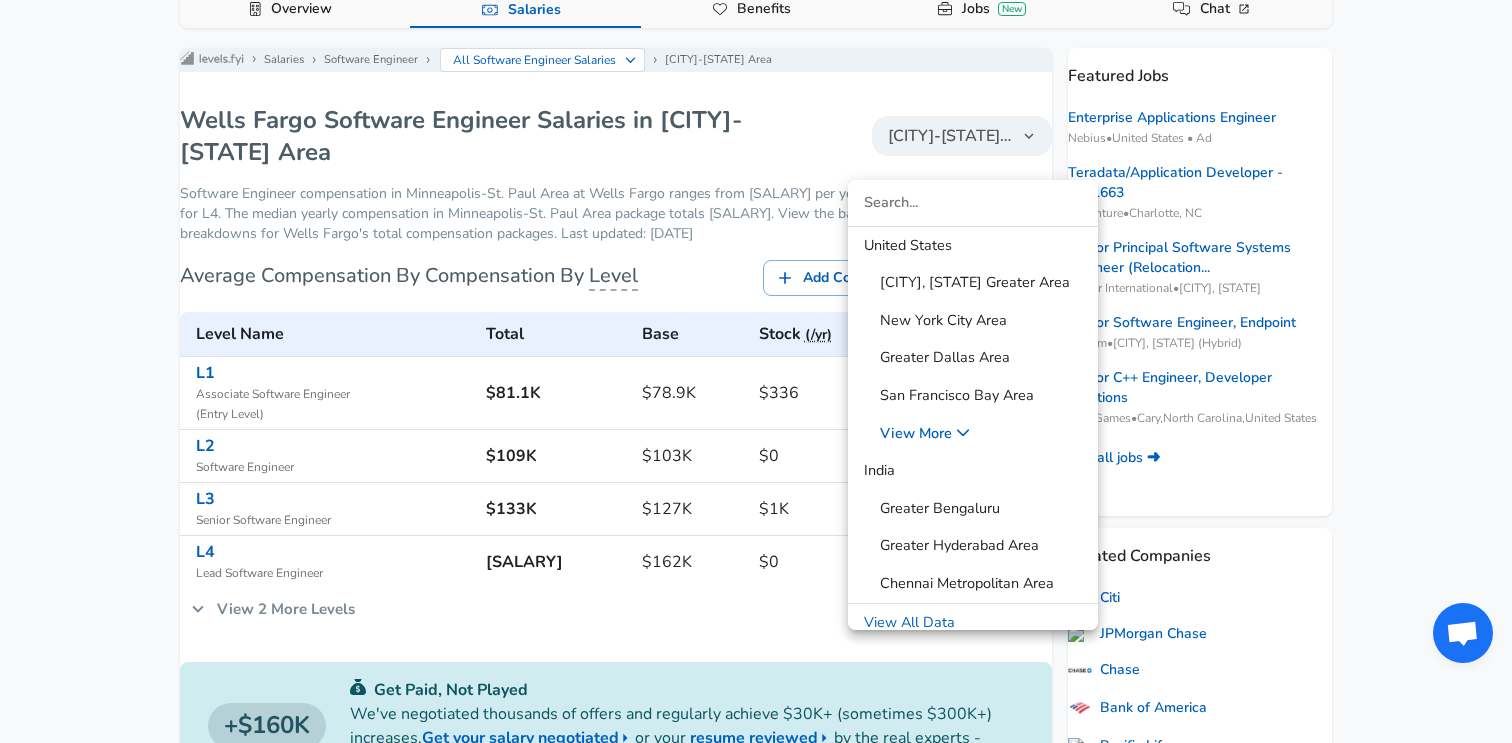 scroll, scrollTop: 11, scrollLeft: 0, axis: vertical 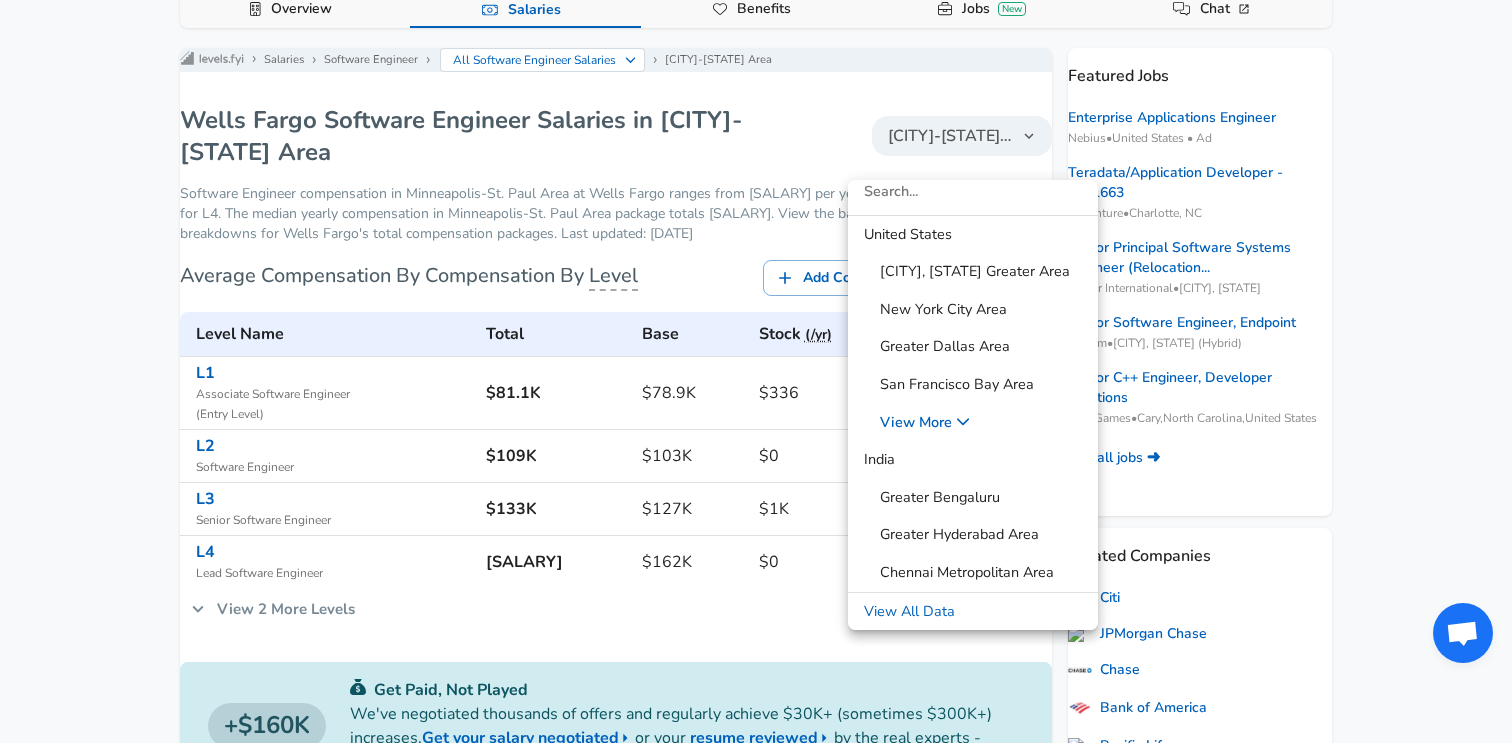 click on "View More" at bounding box center [908, 422] 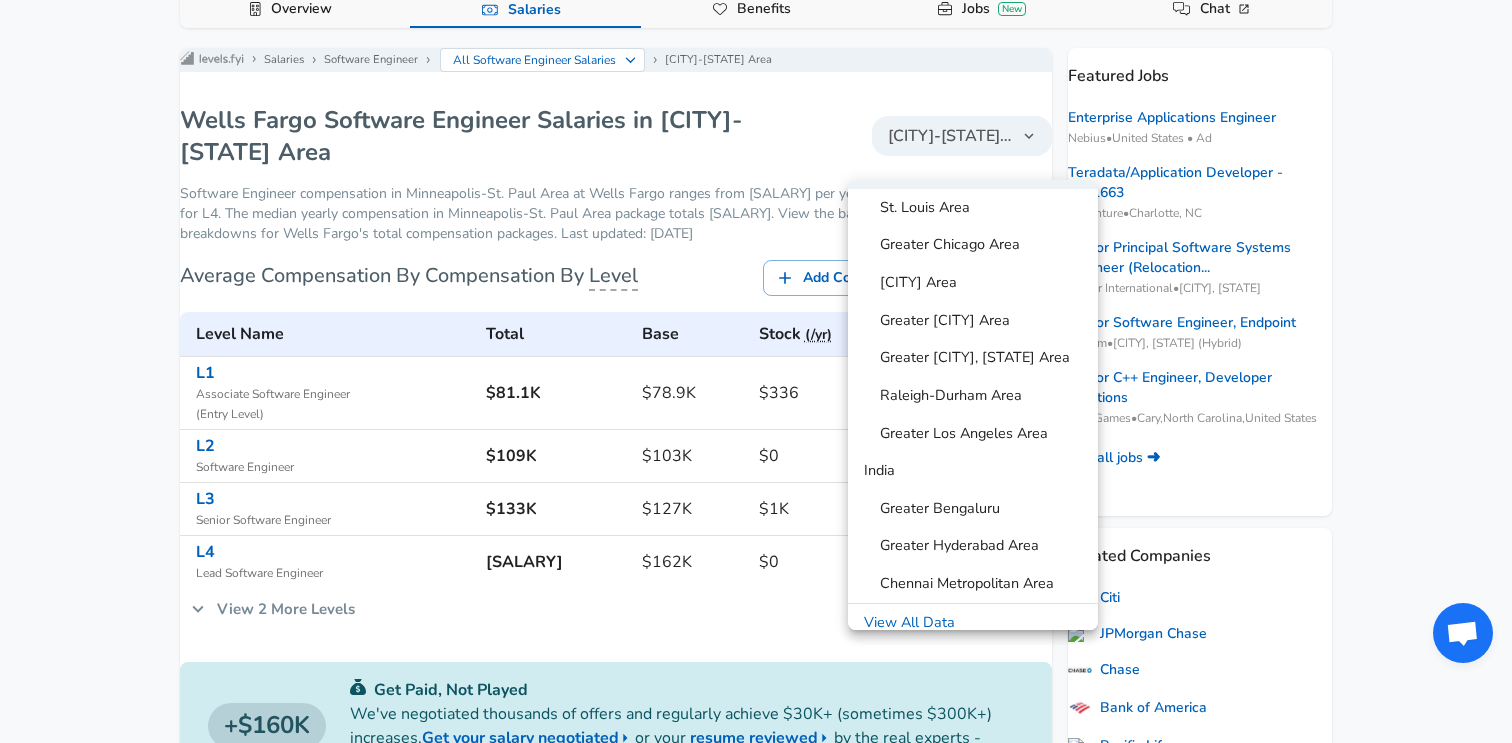 click on "Raleigh-Durham Area" at bounding box center (943, 396) 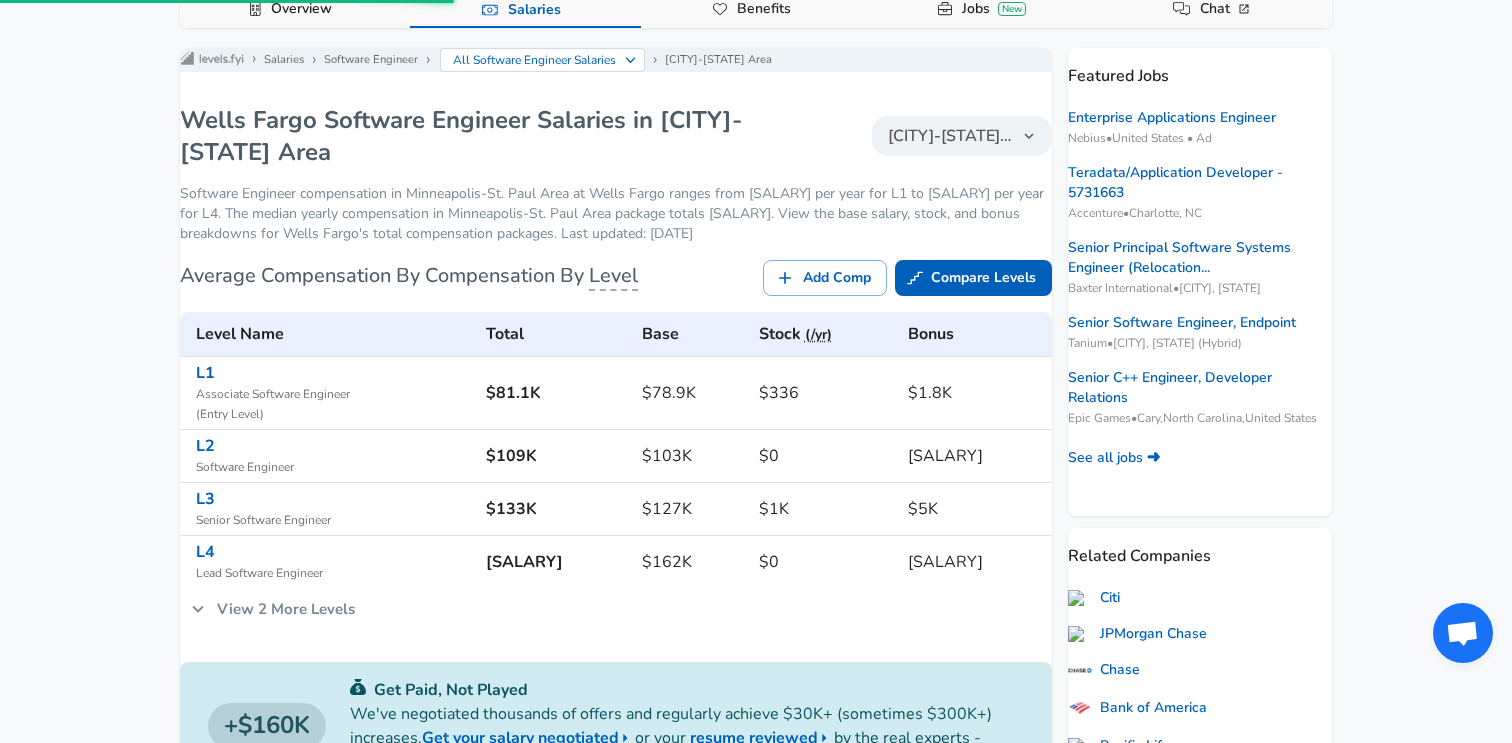 scroll, scrollTop: 11, scrollLeft: 0, axis: vertical 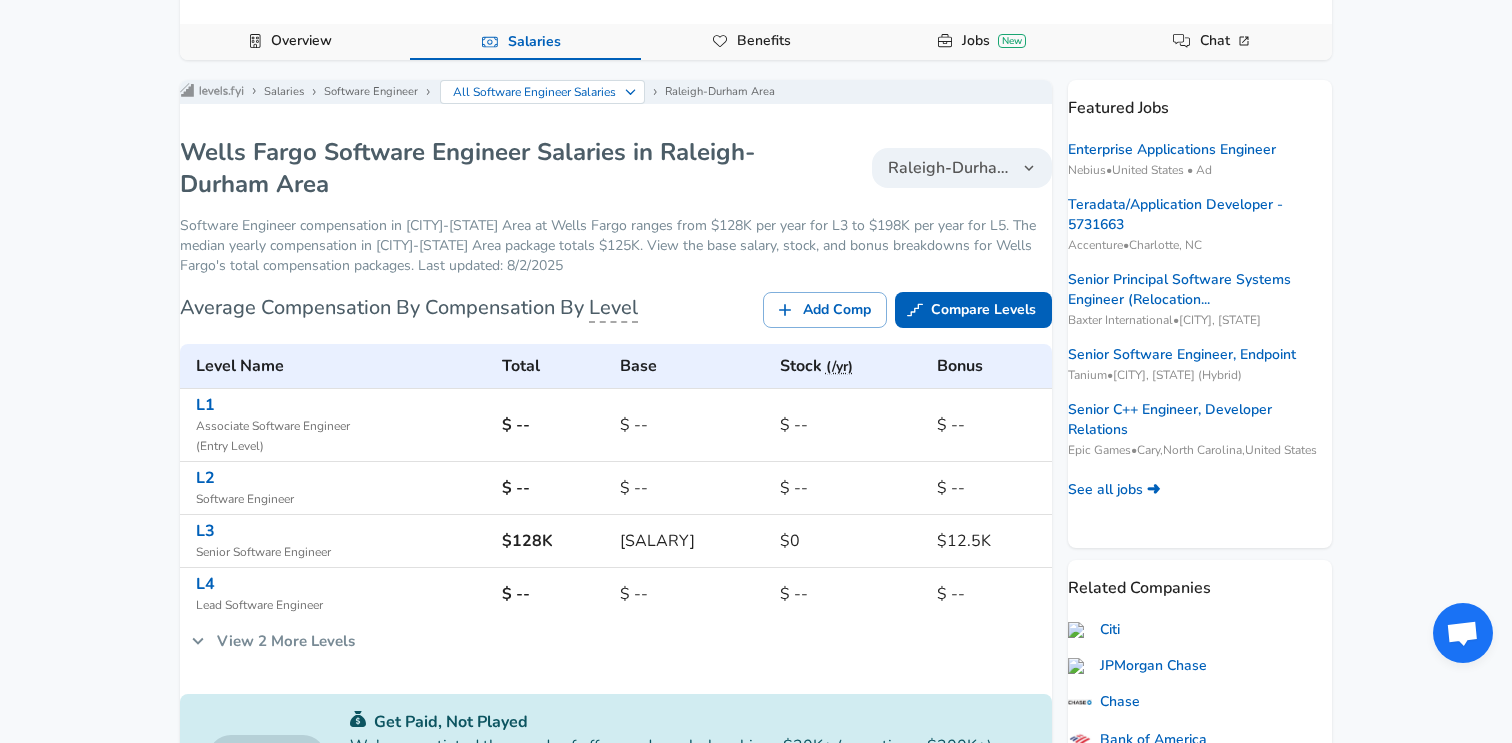 click on "Raleigh-Durham Area" at bounding box center (950, 168) 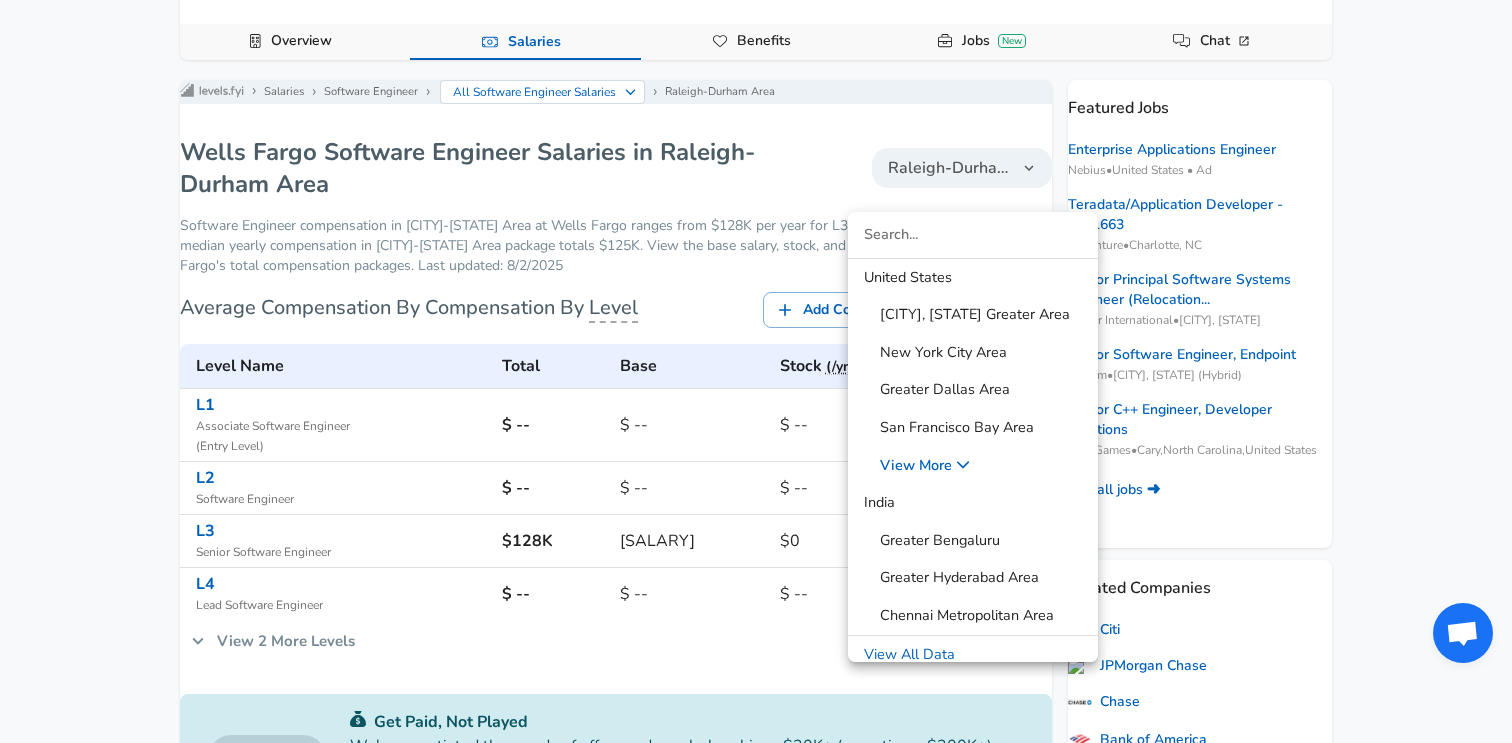 click on "[CITY], [STATE] Greater Area" at bounding box center (973, 315) 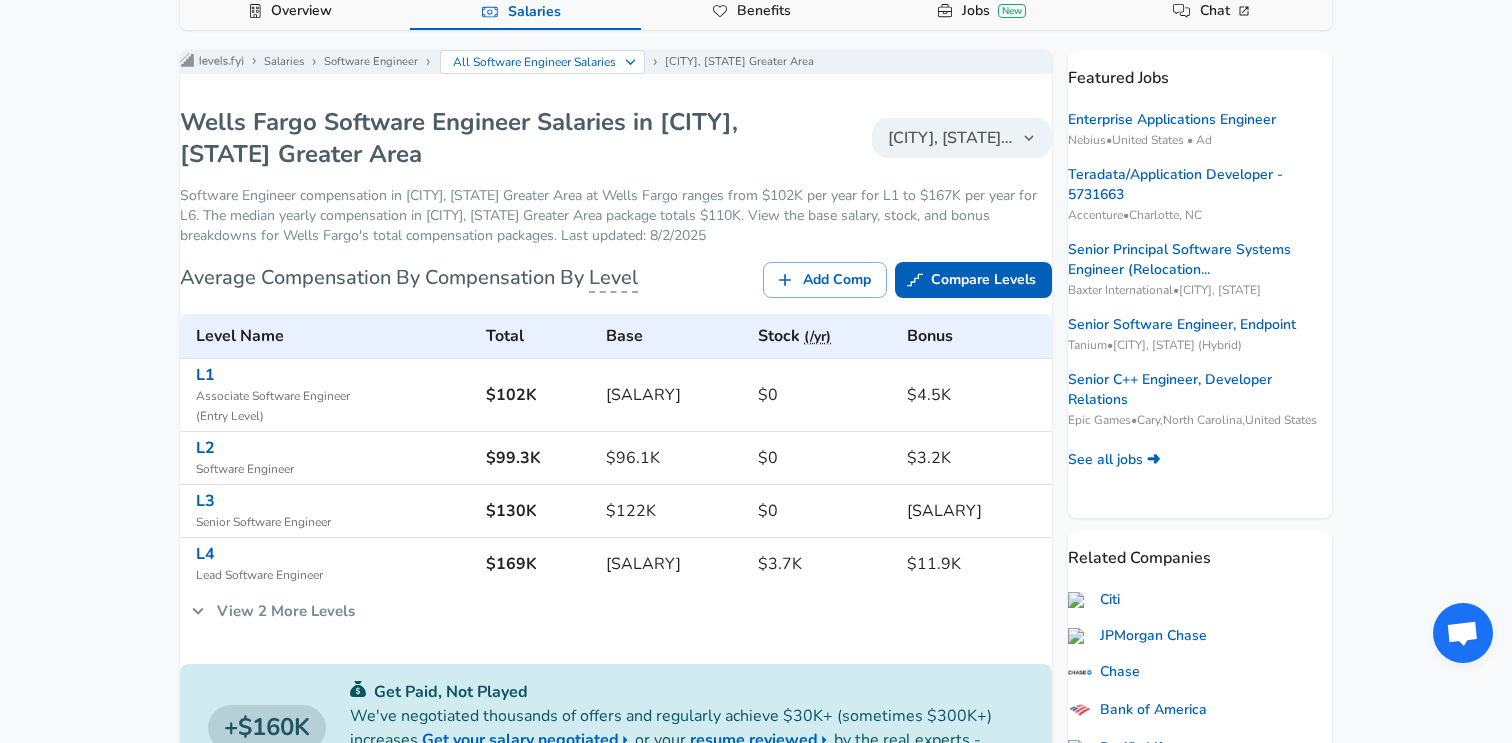 scroll, scrollTop: 258, scrollLeft: 0, axis: vertical 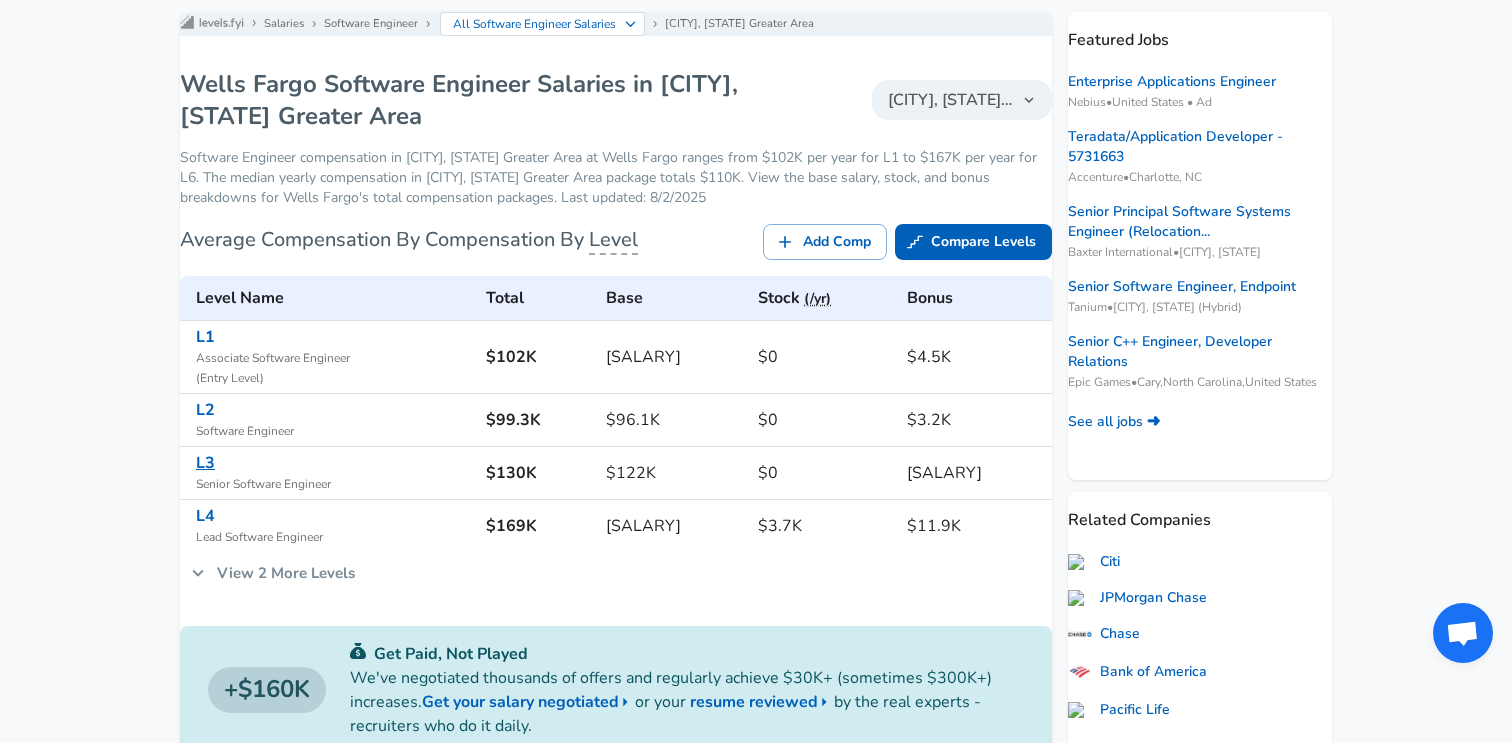 click on "L3" at bounding box center [205, 463] 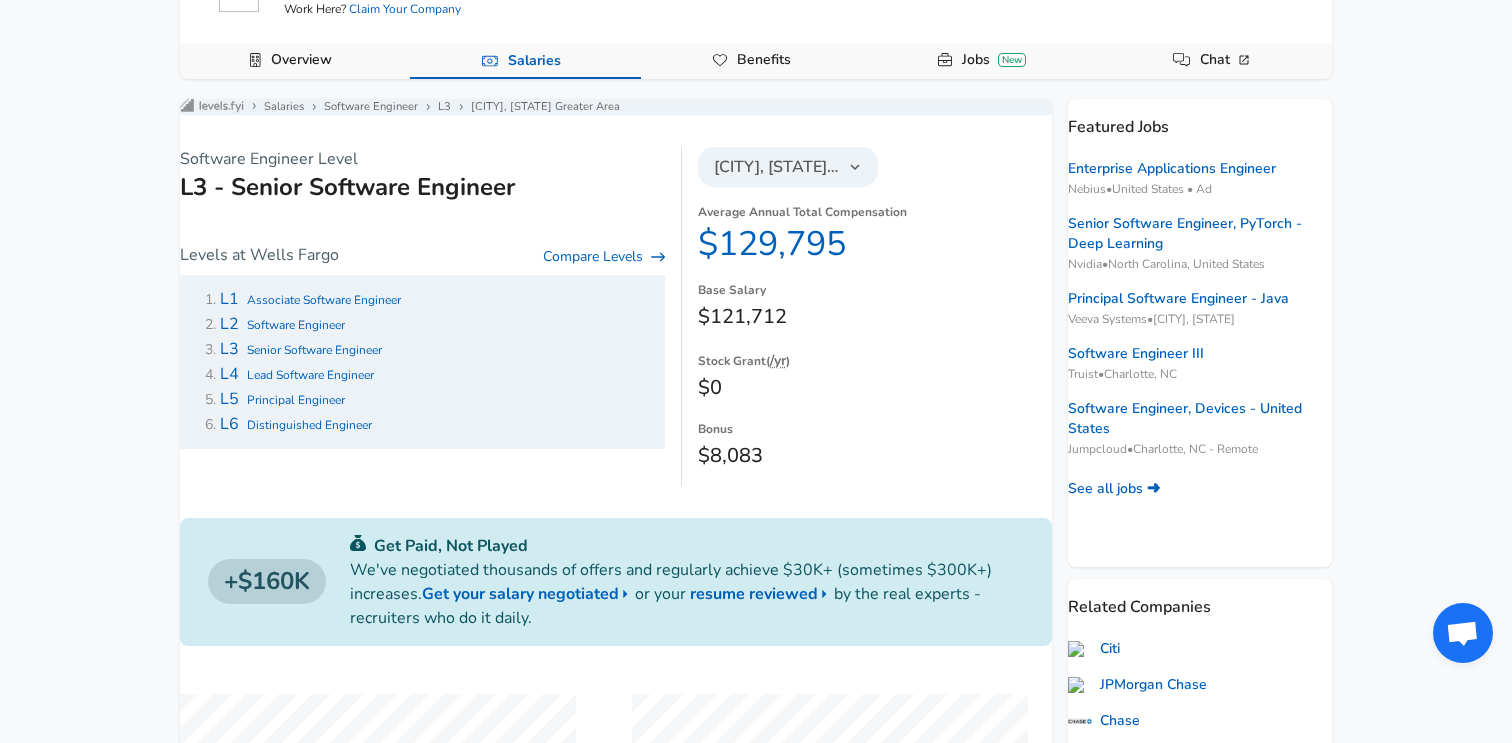 scroll, scrollTop: 169, scrollLeft: 0, axis: vertical 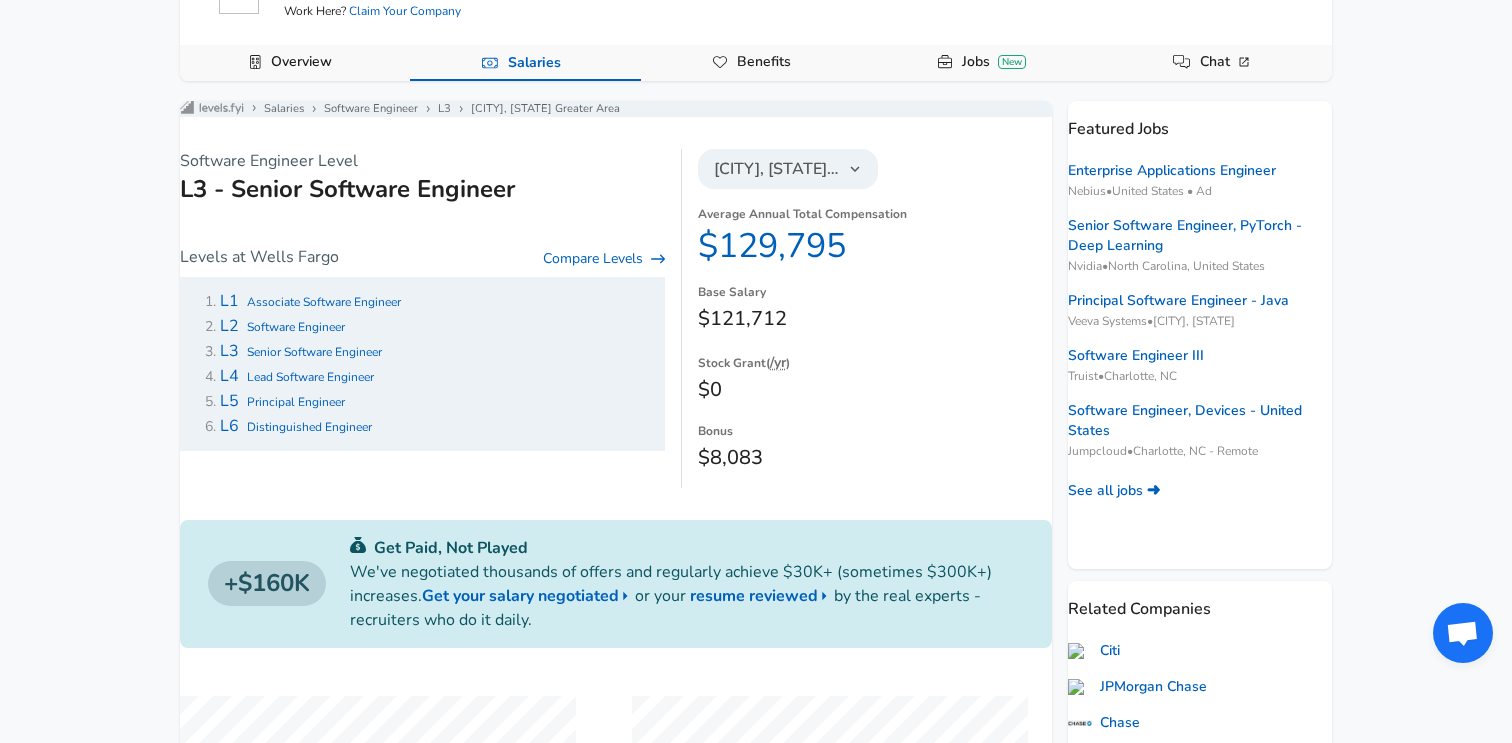 click on "[CITY], [STATE] Greater Area" at bounding box center (776, 169) 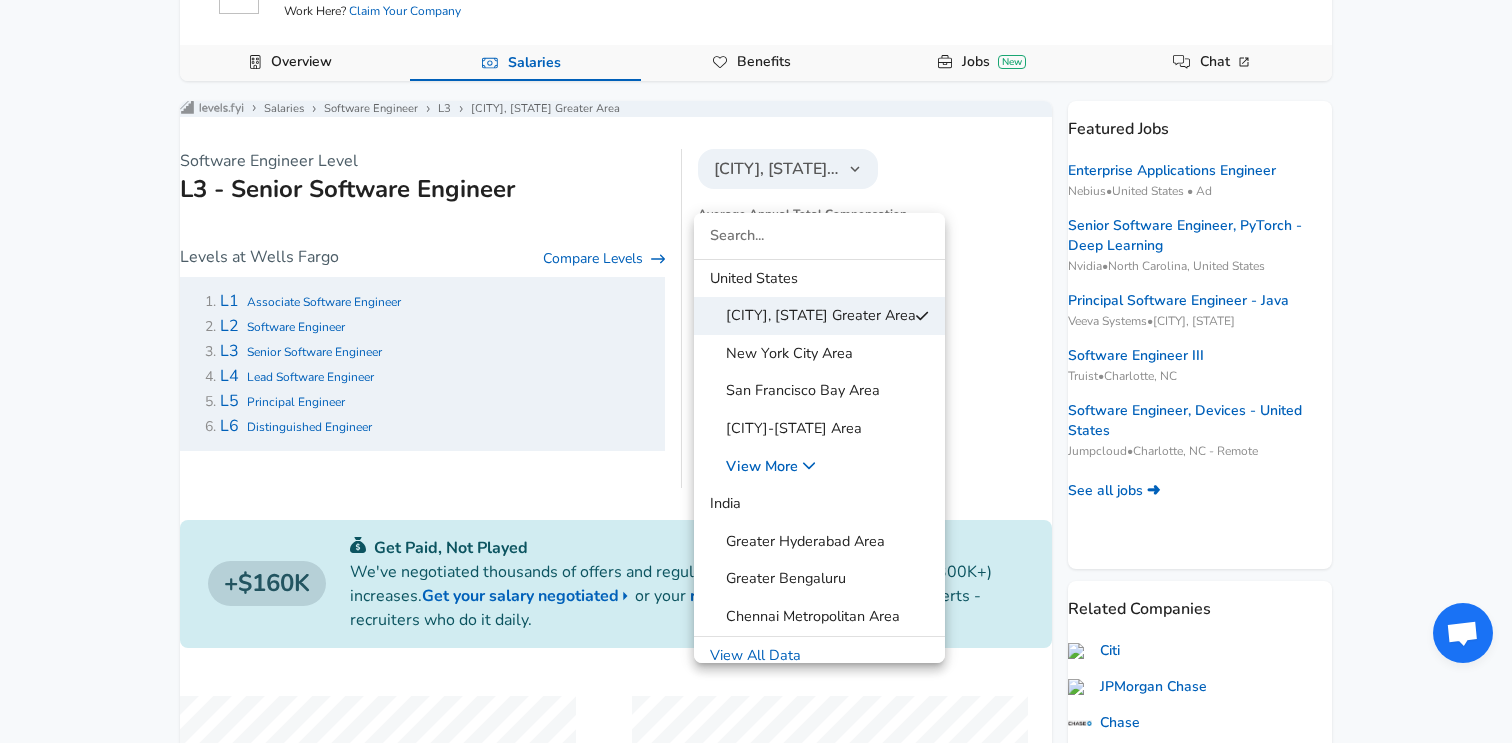 click at bounding box center (756, 371) 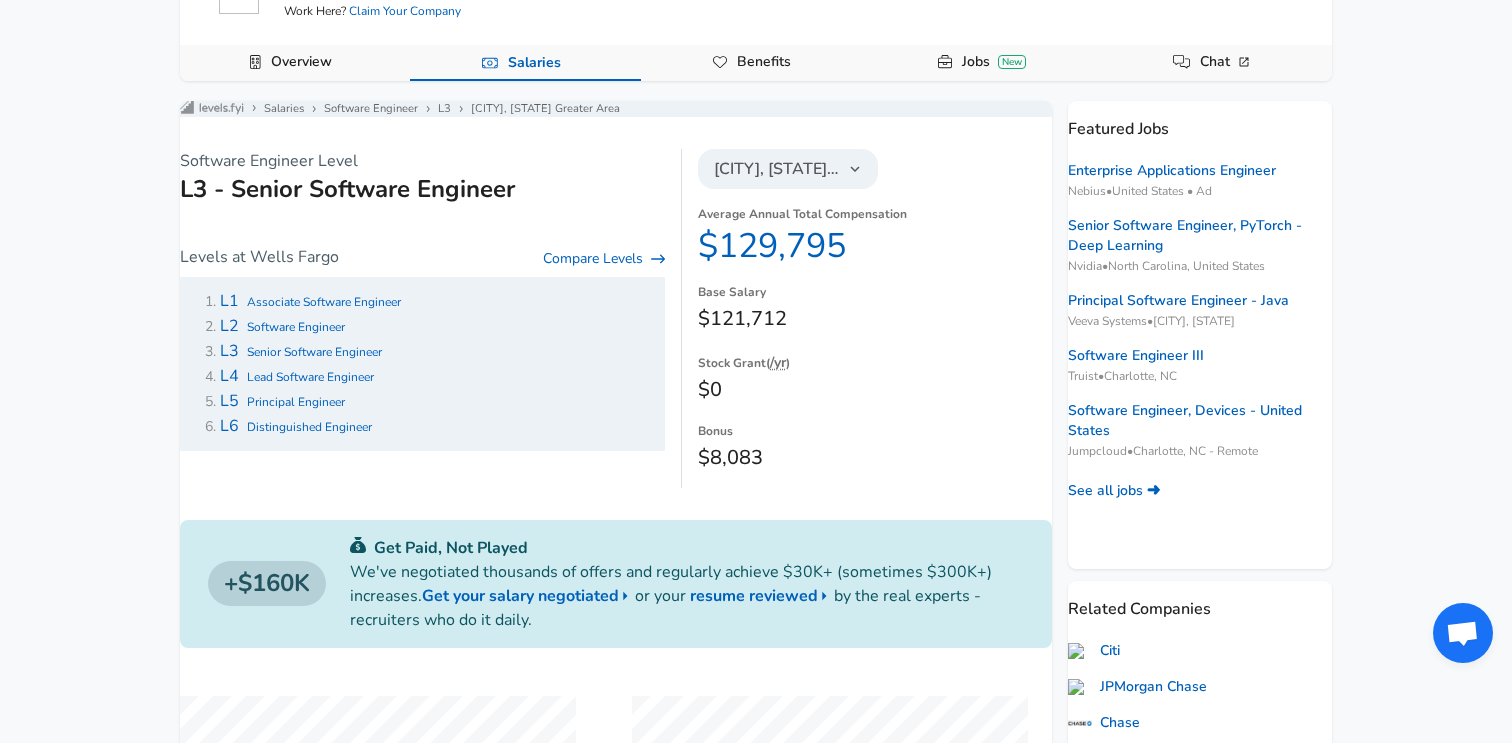 click on "$121,712" at bounding box center [875, 319] 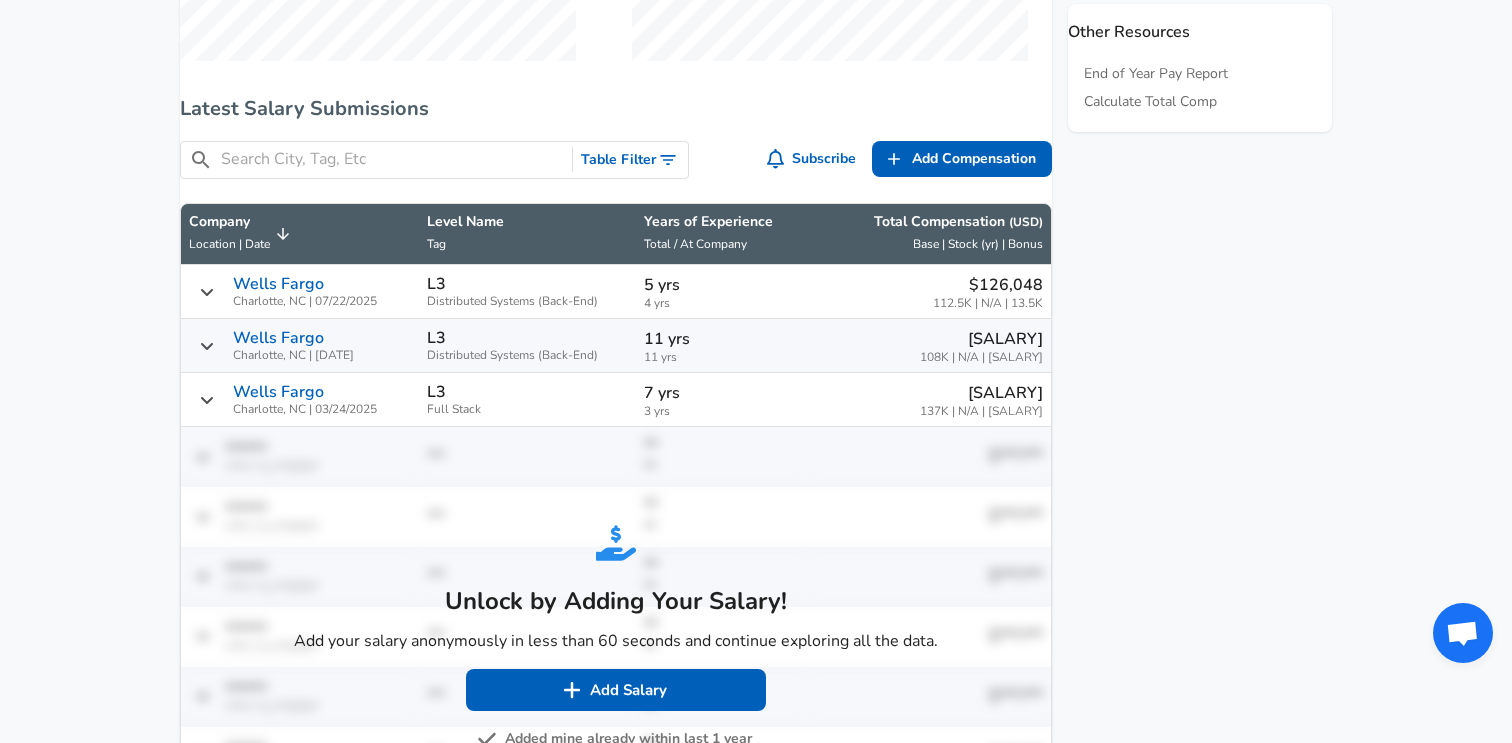scroll, scrollTop: 1067, scrollLeft: 0, axis: vertical 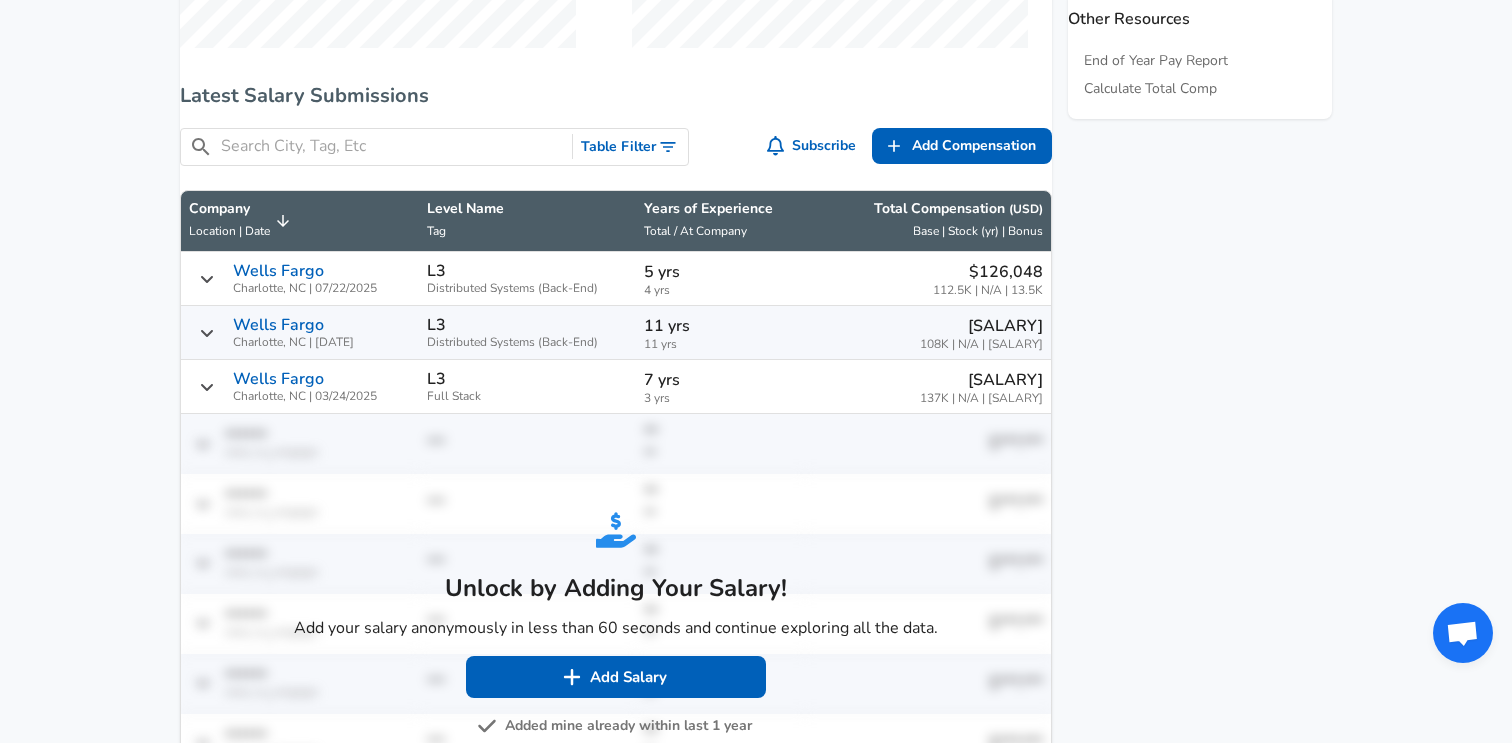click 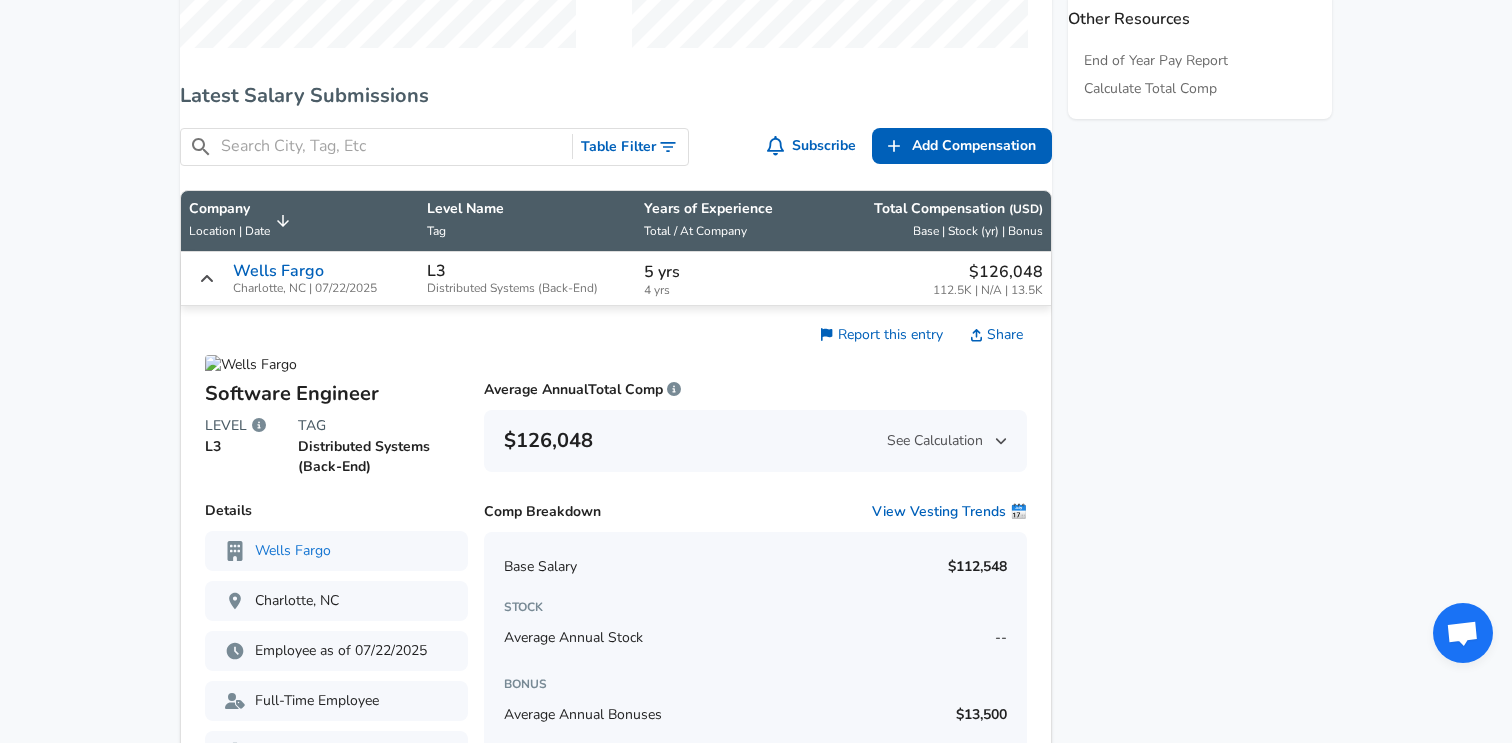 click 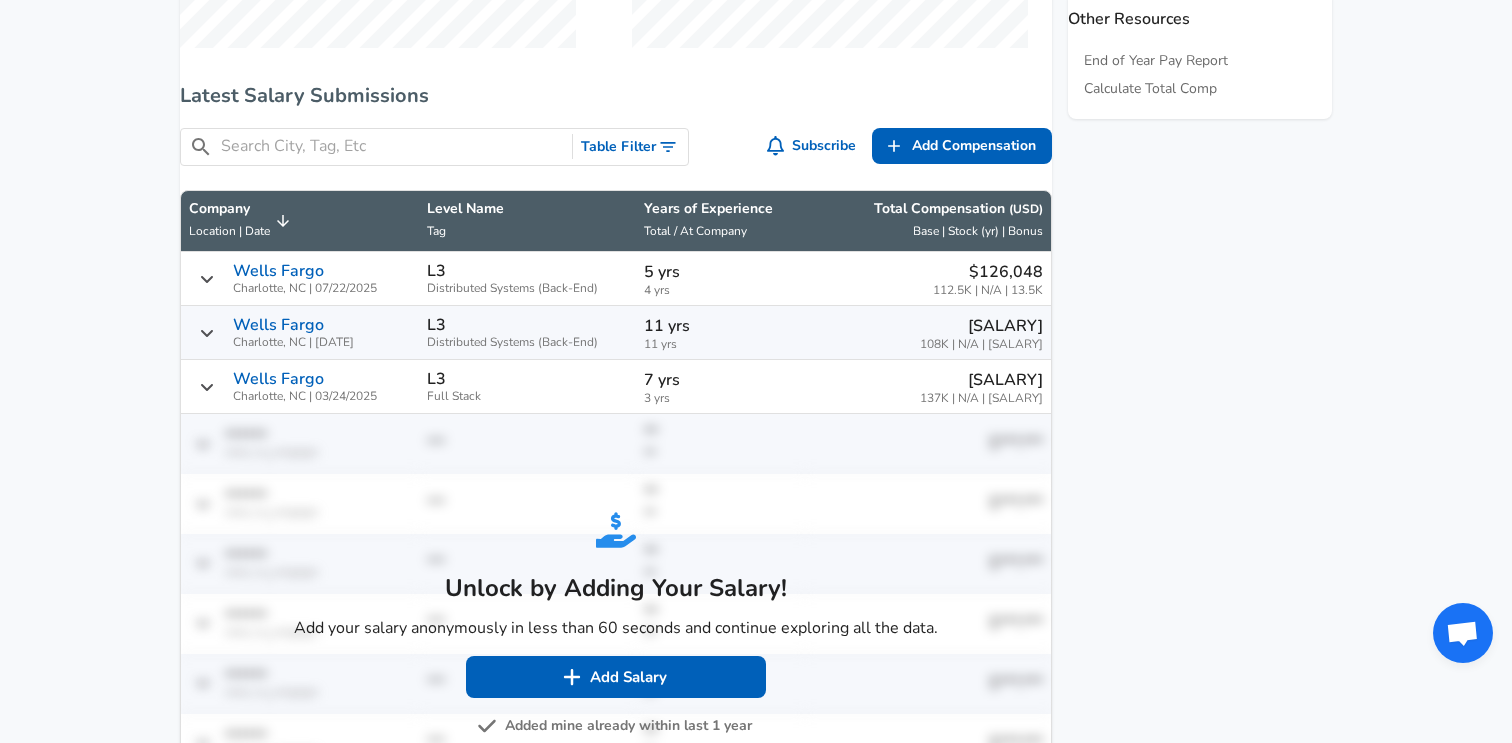 click 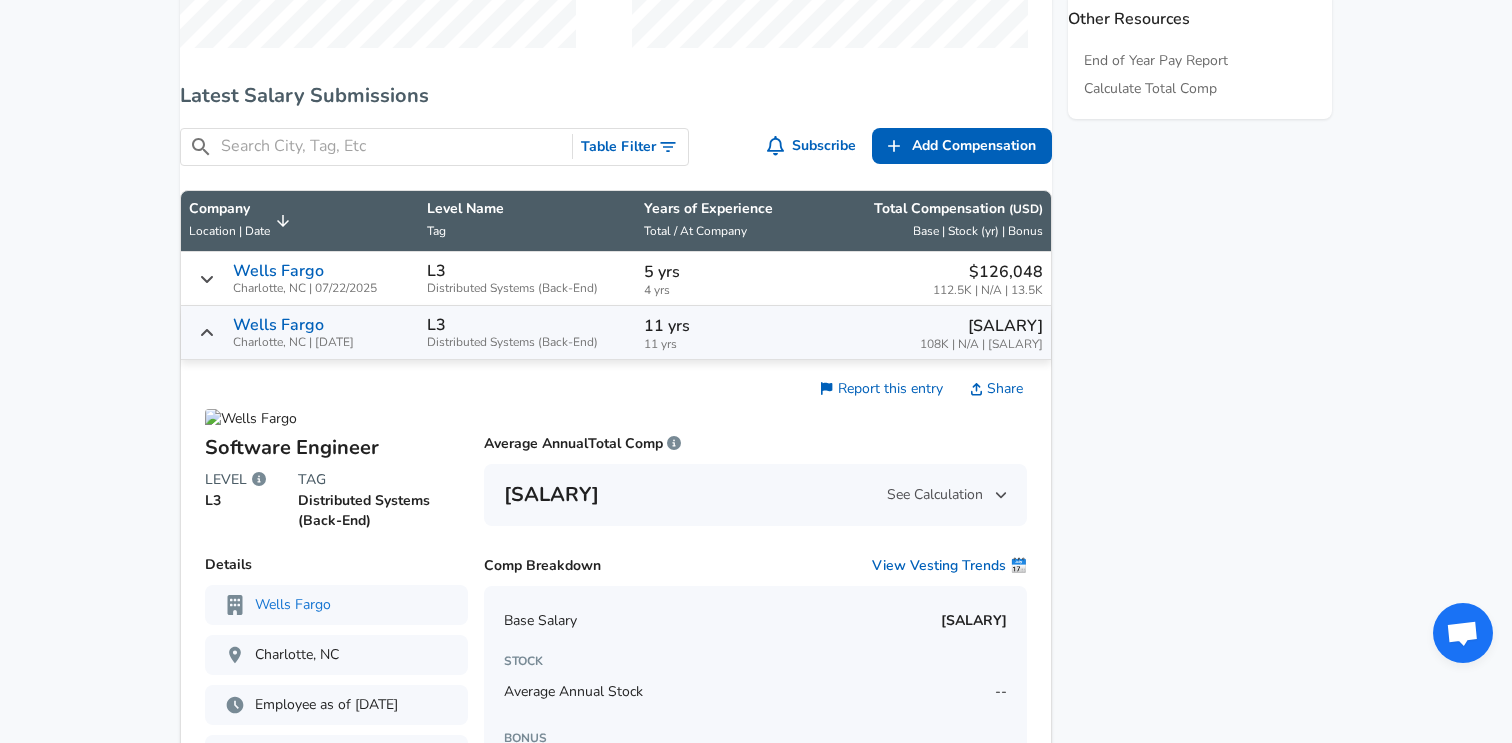 click 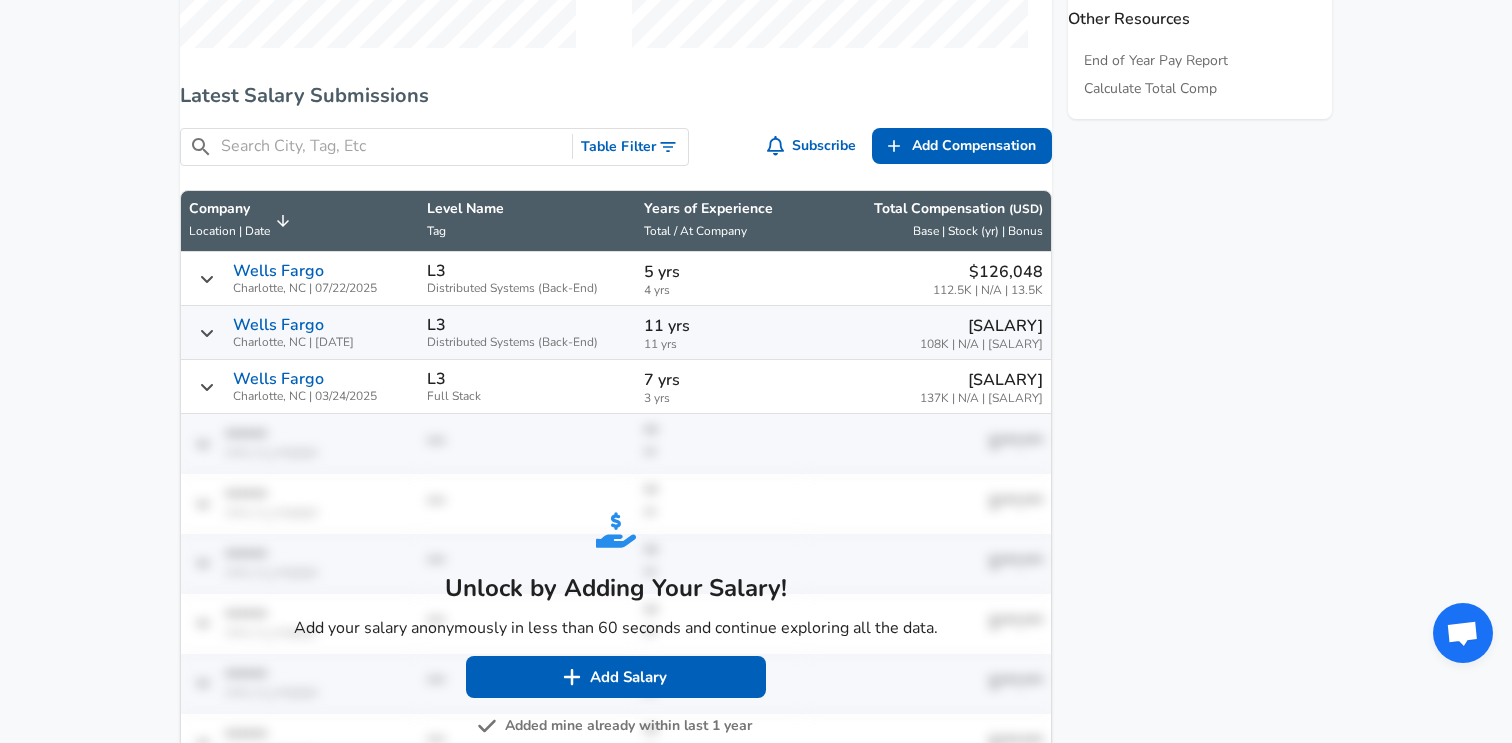 click 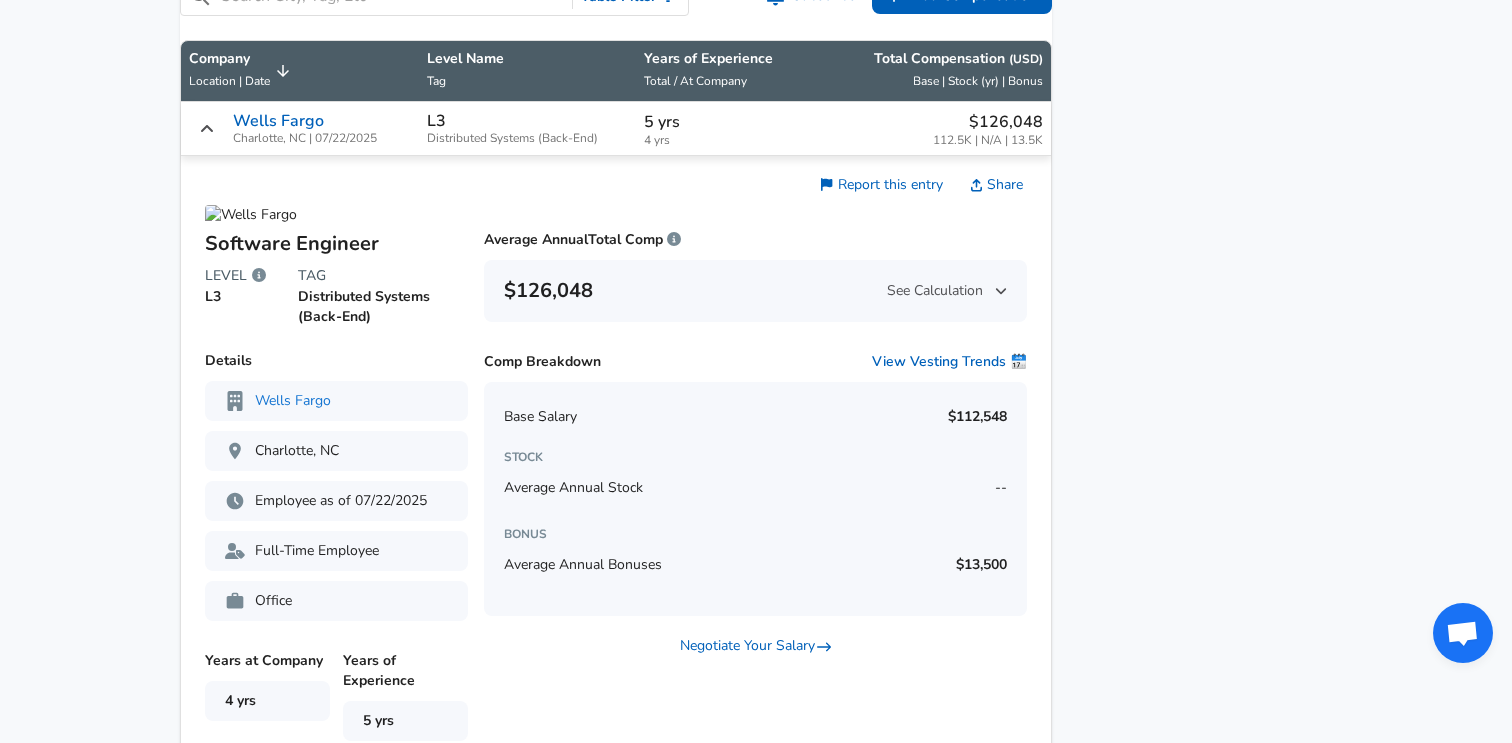 scroll, scrollTop: 1202, scrollLeft: 0, axis: vertical 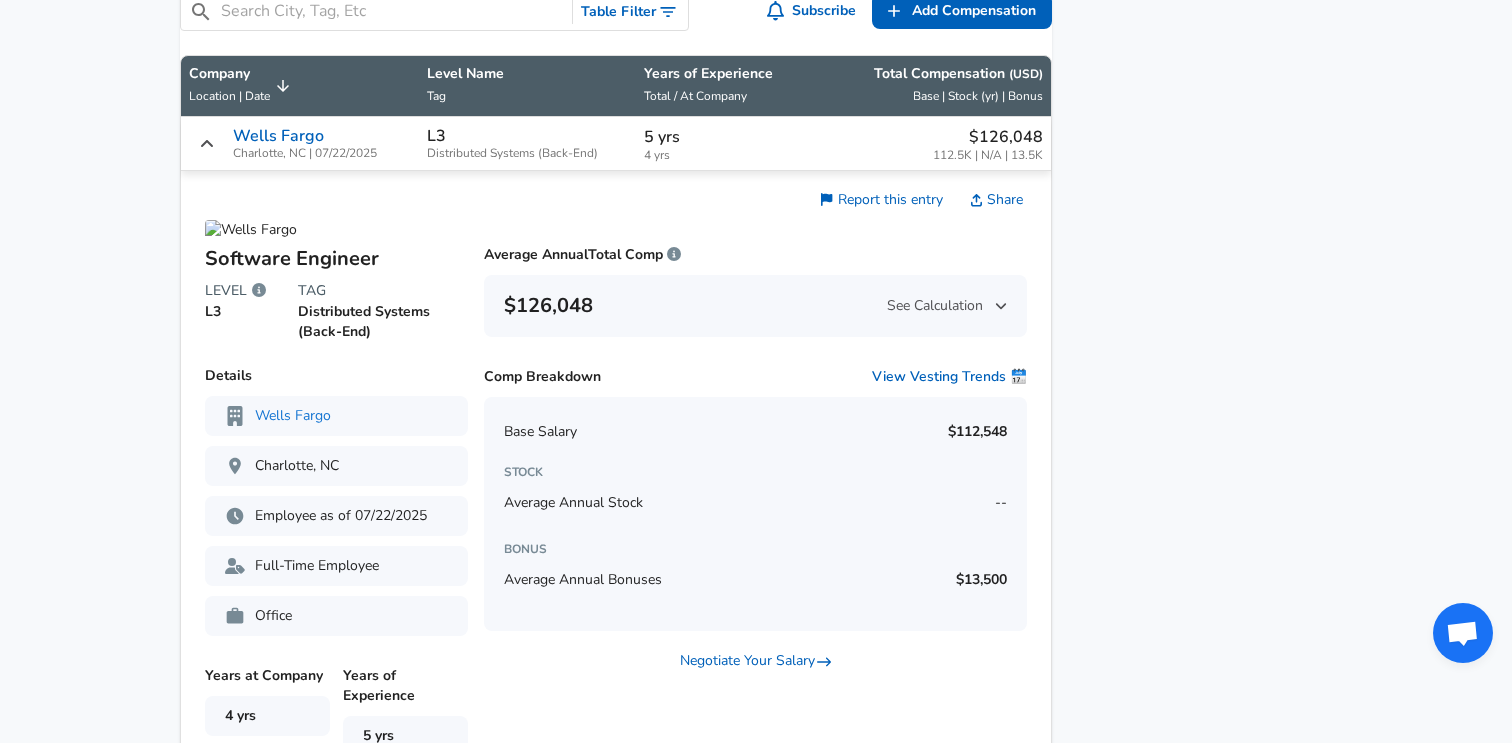 click 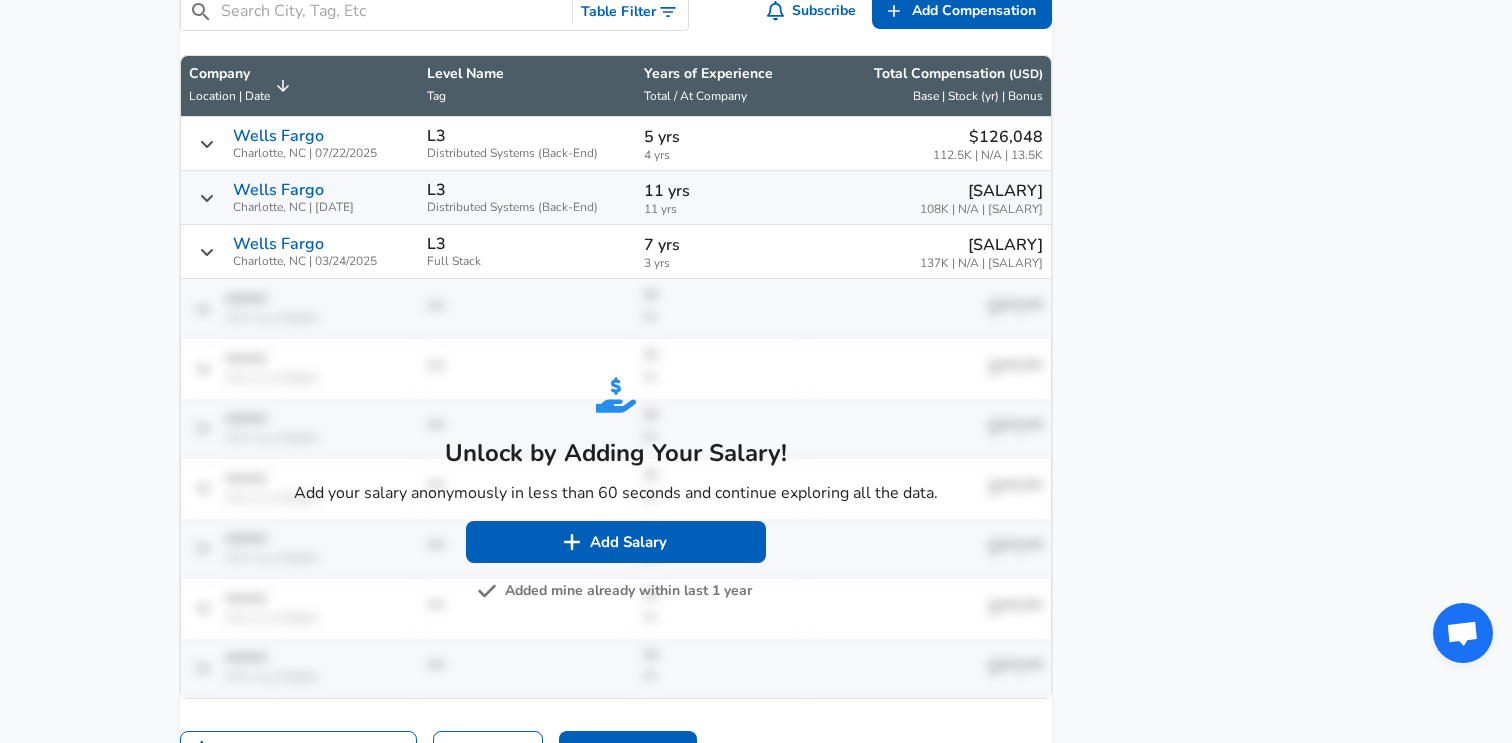 click 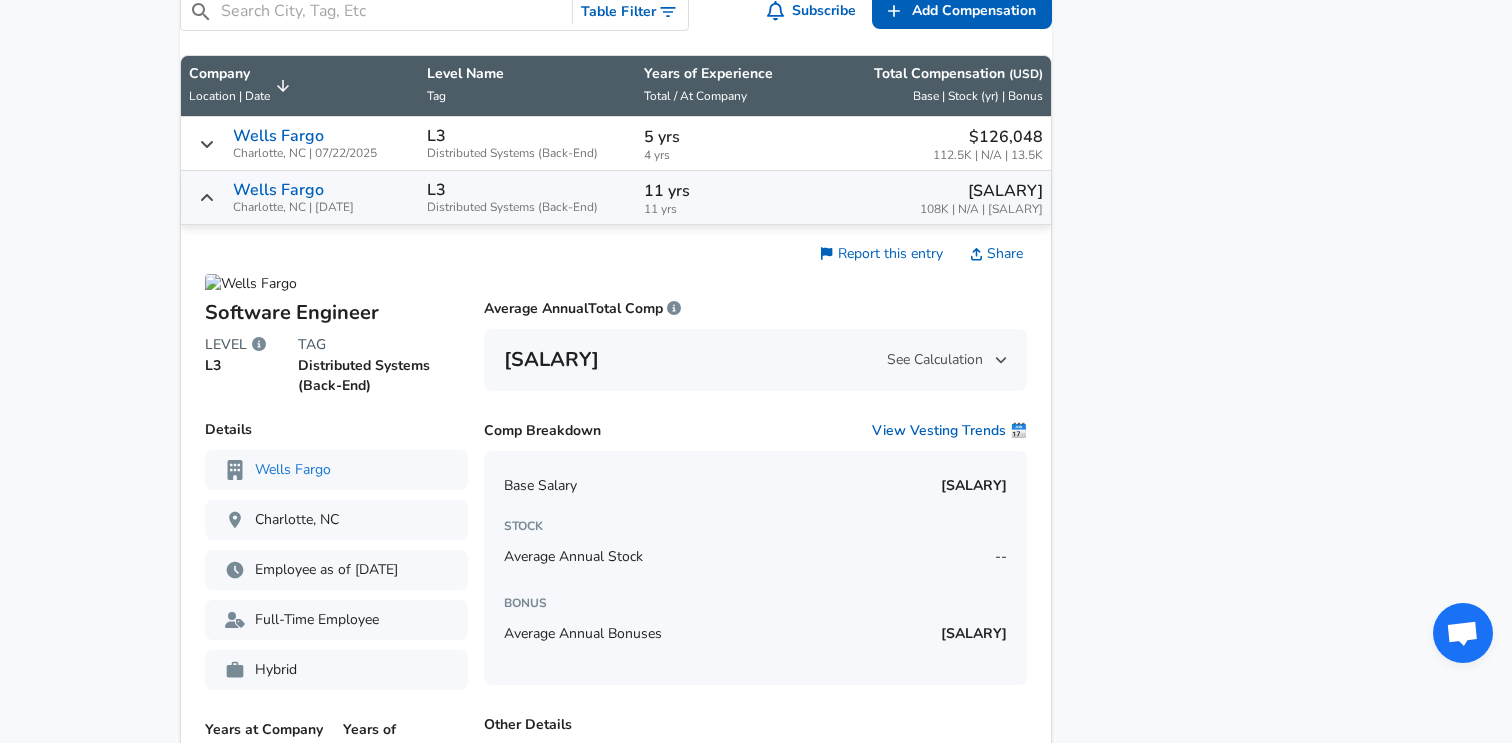 click 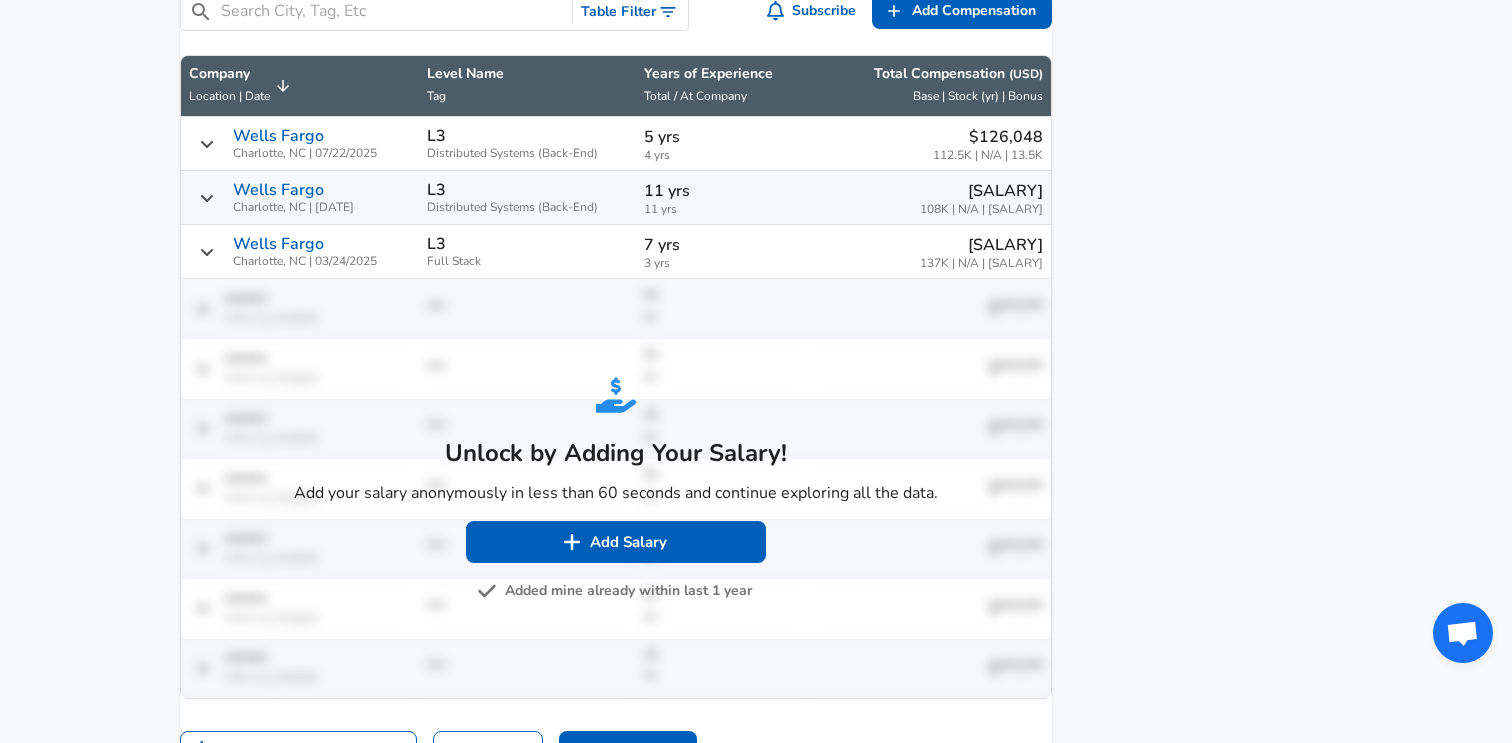 click on "Wells Fargo [CITY], [STATE]   |   03/24/2025" at bounding box center (300, 251) 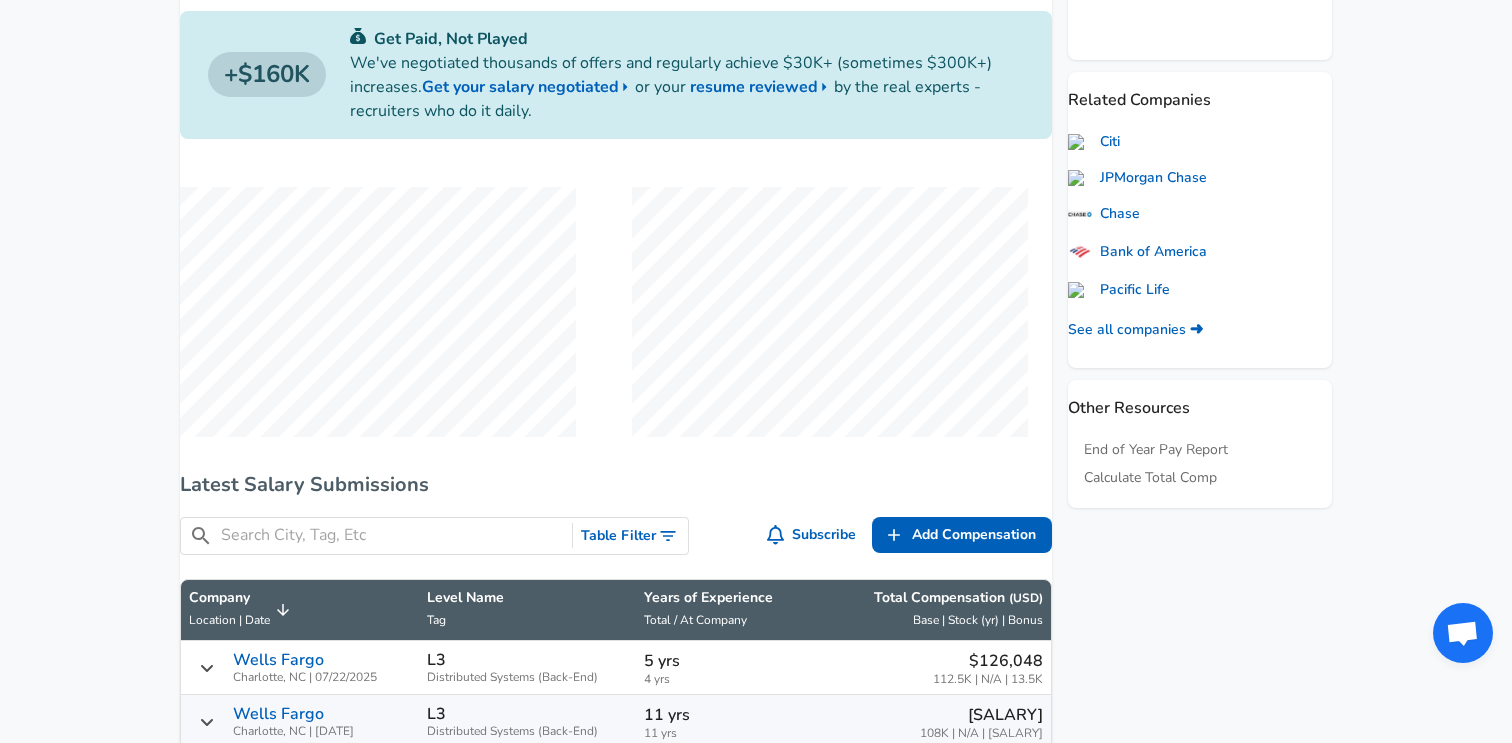 scroll, scrollTop: 675, scrollLeft: 0, axis: vertical 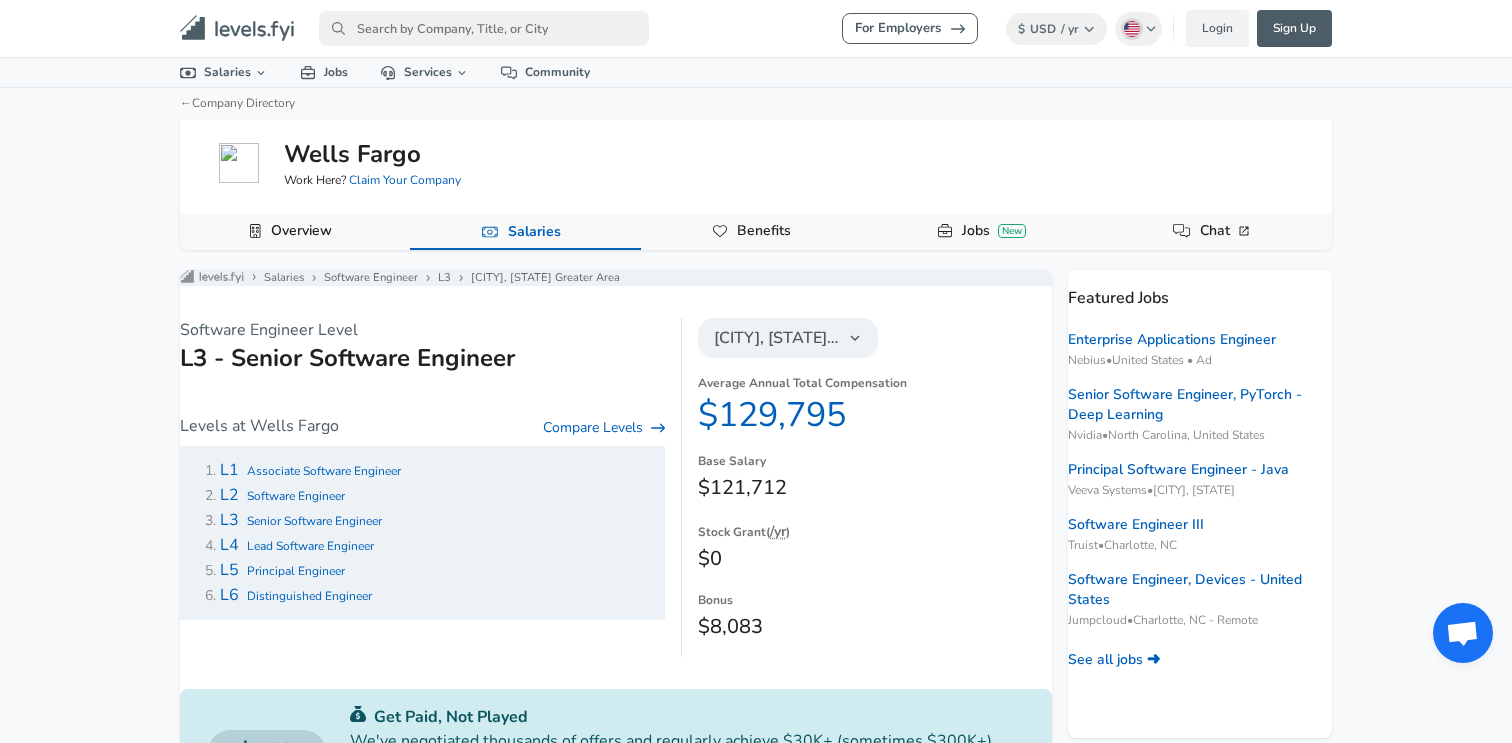 click on "Salaries" at bounding box center [534, 232] 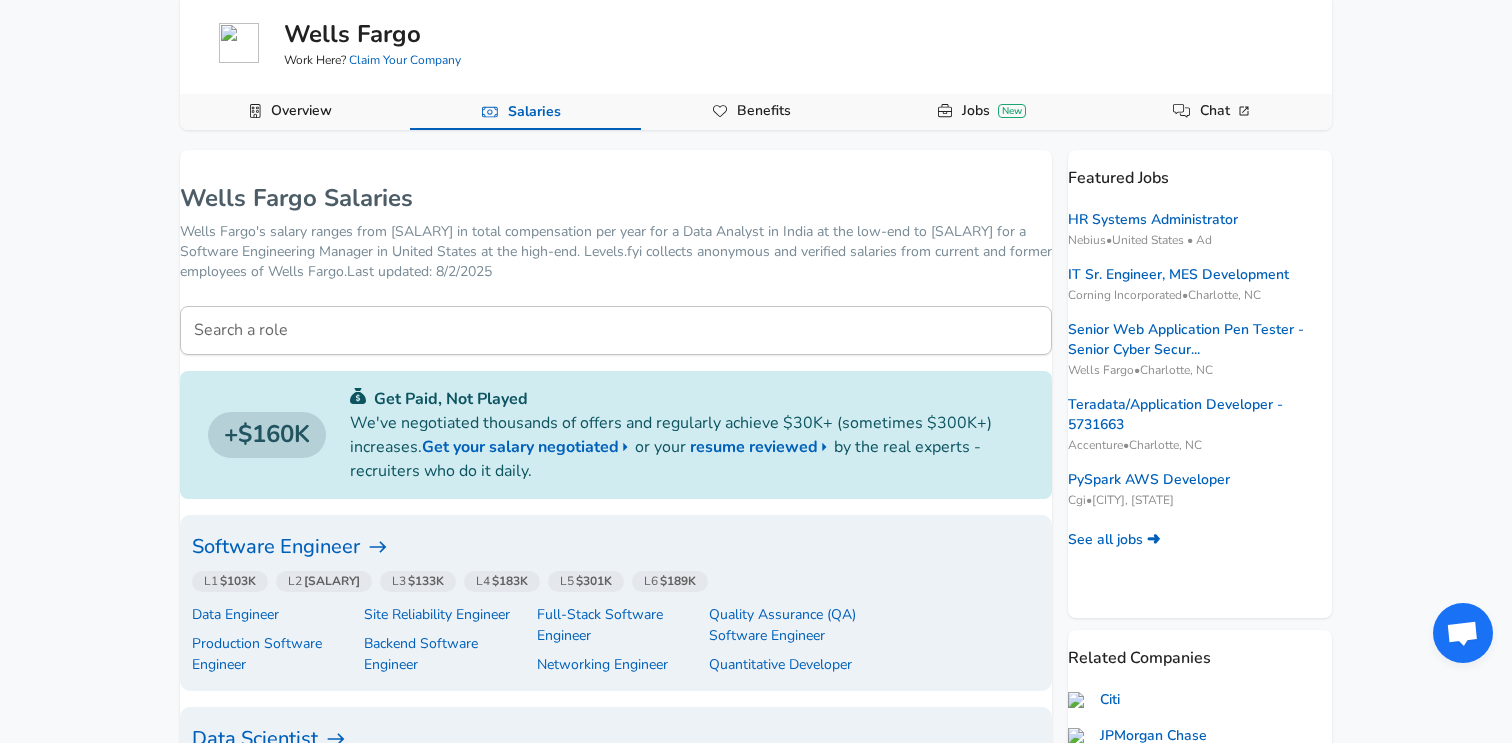 scroll, scrollTop: 214, scrollLeft: 0, axis: vertical 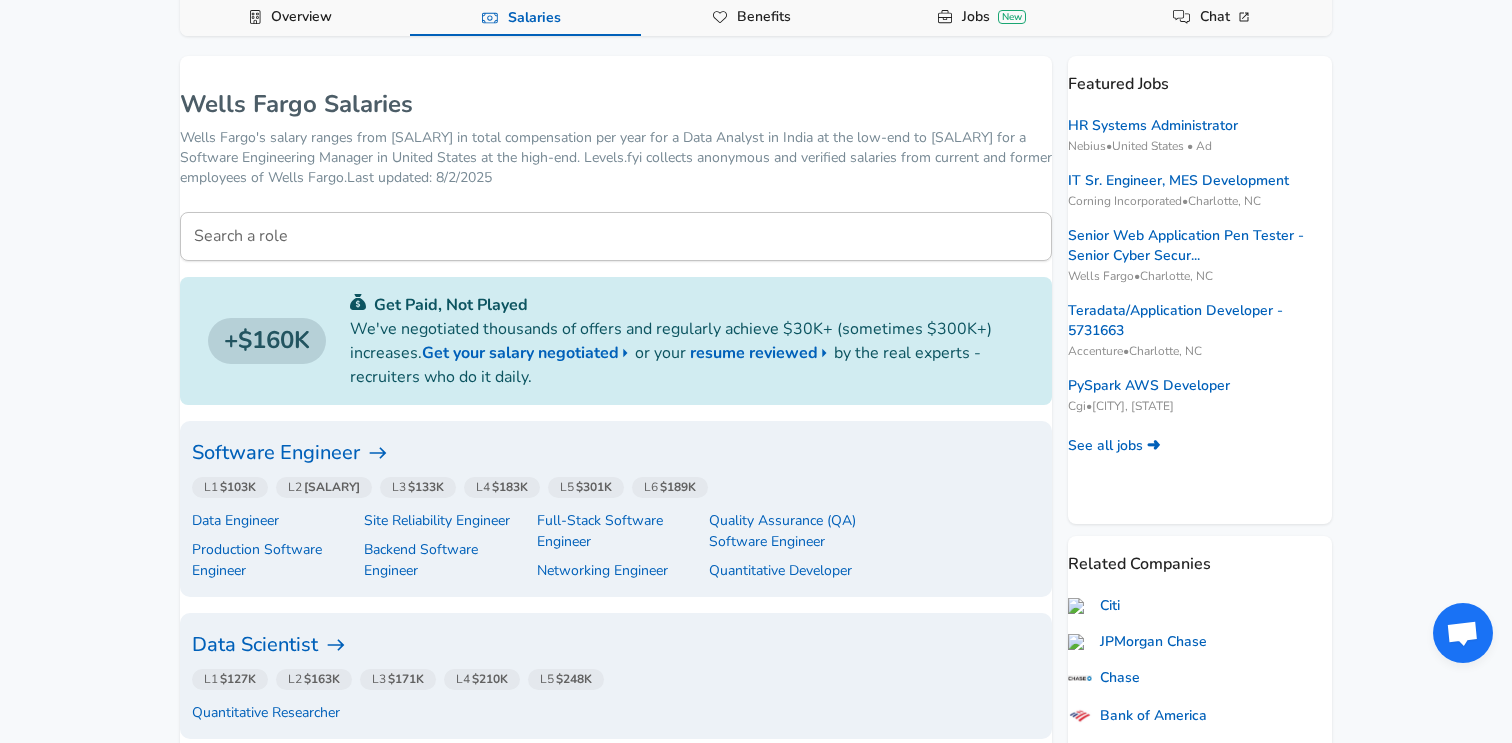 click on "Software Engineer" at bounding box center (616, 453) 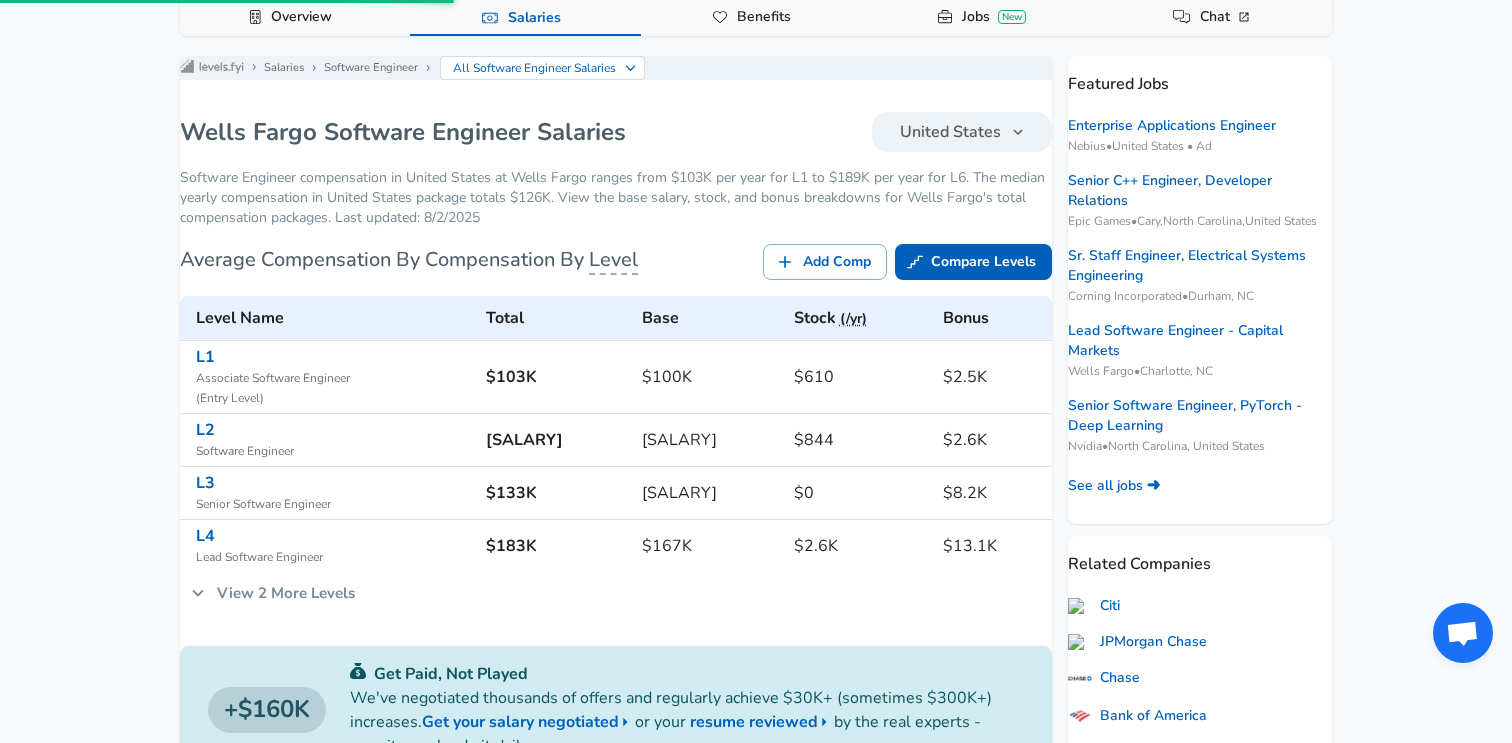 scroll, scrollTop: 0, scrollLeft: 0, axis: both 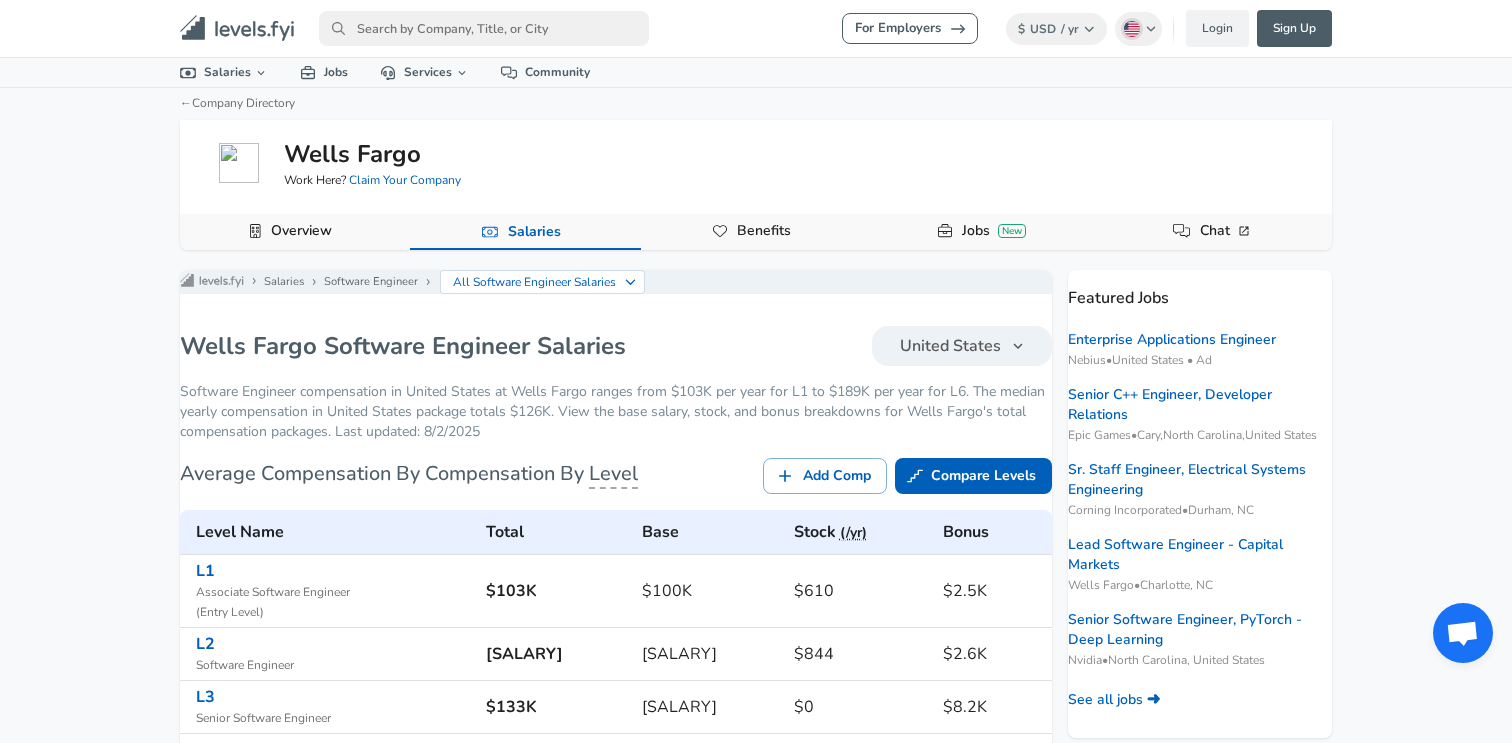 click on "United States" at bounding box center (950, 346) 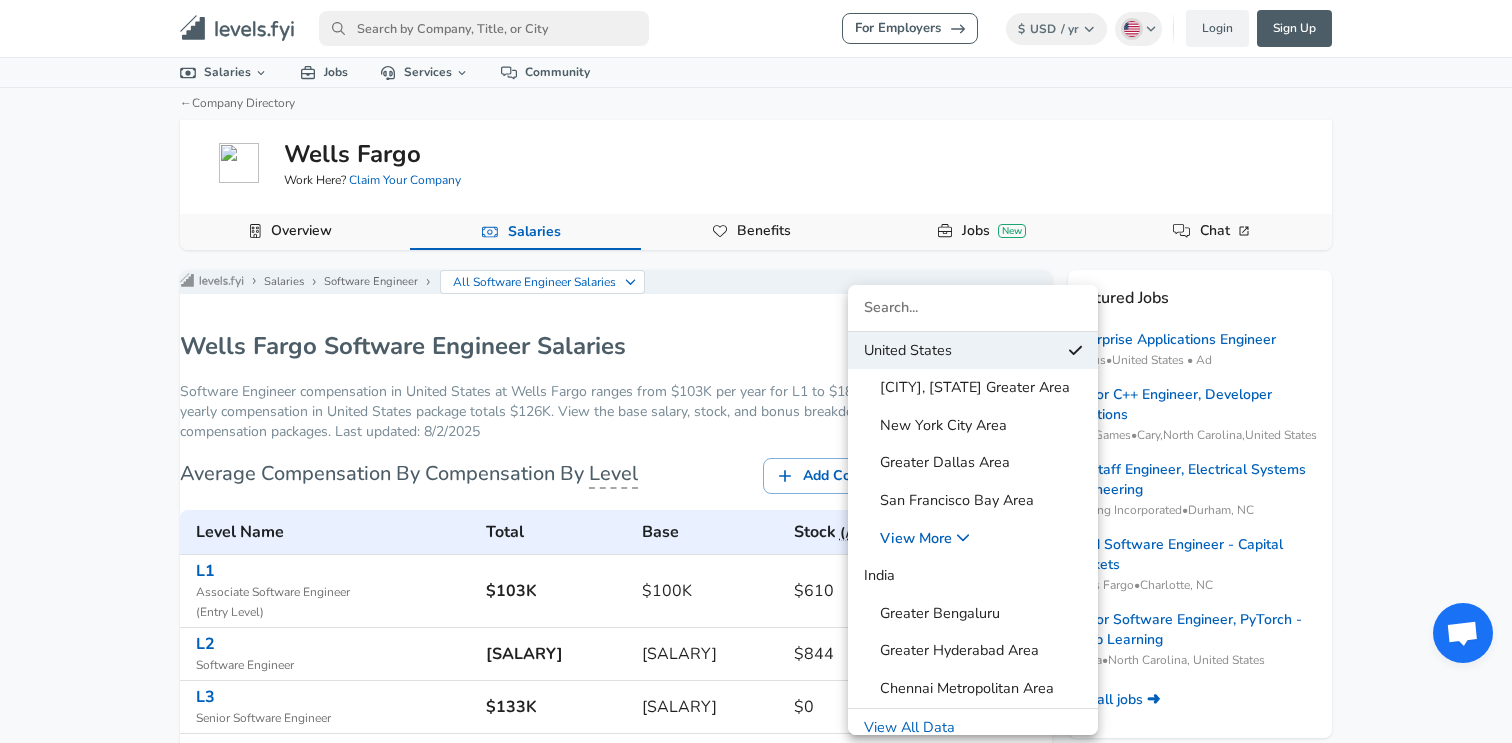 click on "[CITY], [STATE] Greater Area" at bounding box center [967, 388] 